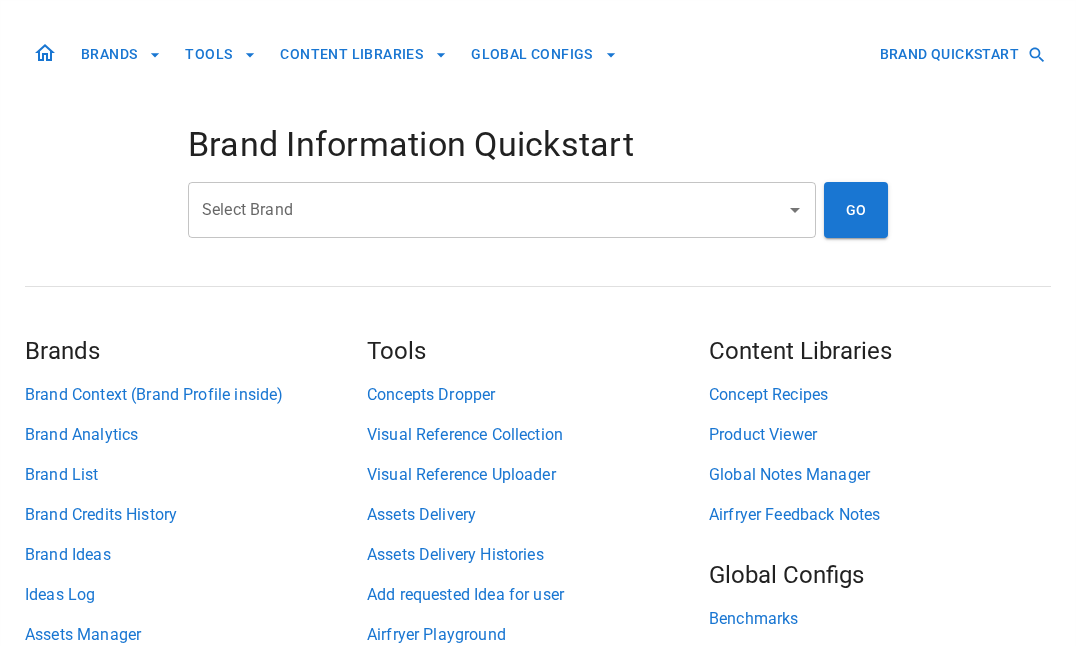 scroll, scrollTop: 0, scrollLeft: 0, axis: both 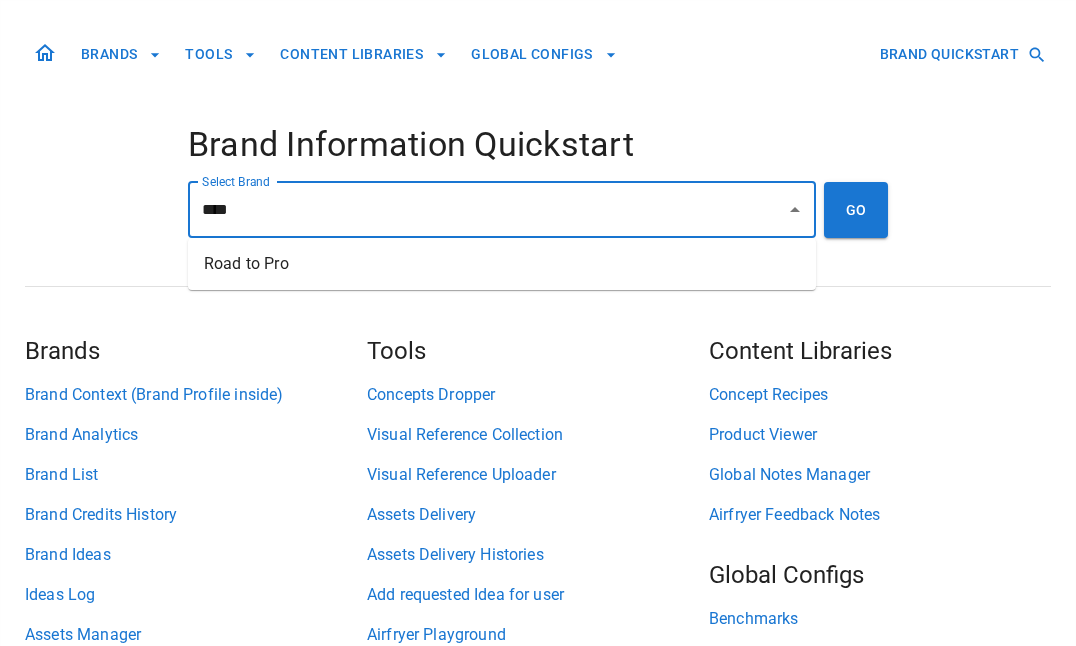 click on "Road to Pro" at bounding box center [502, 264] 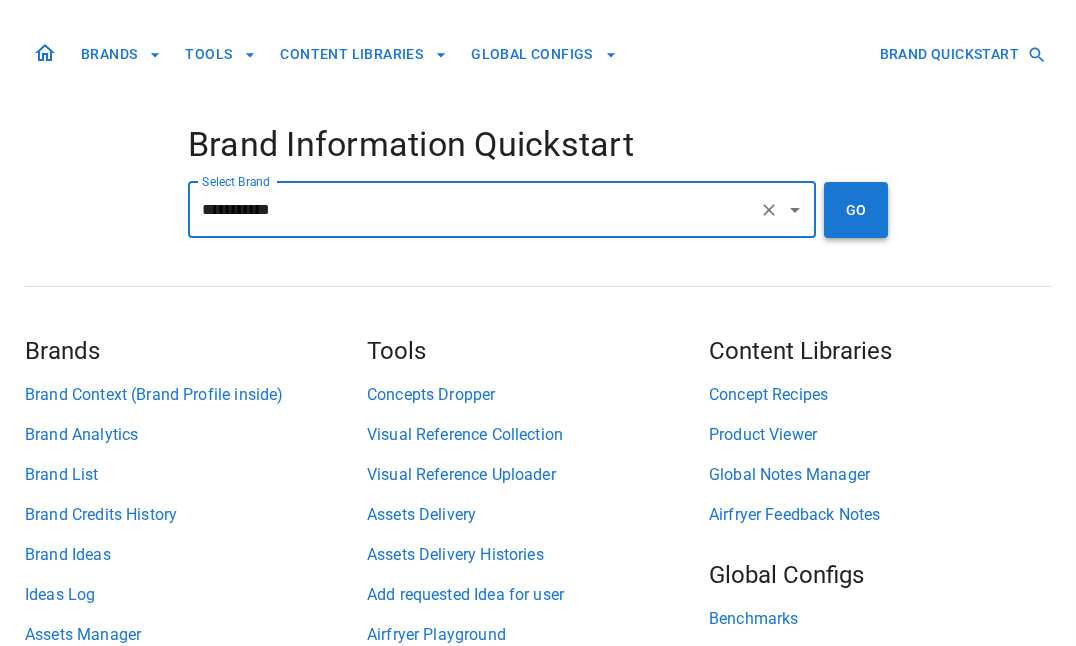 type on "**********" 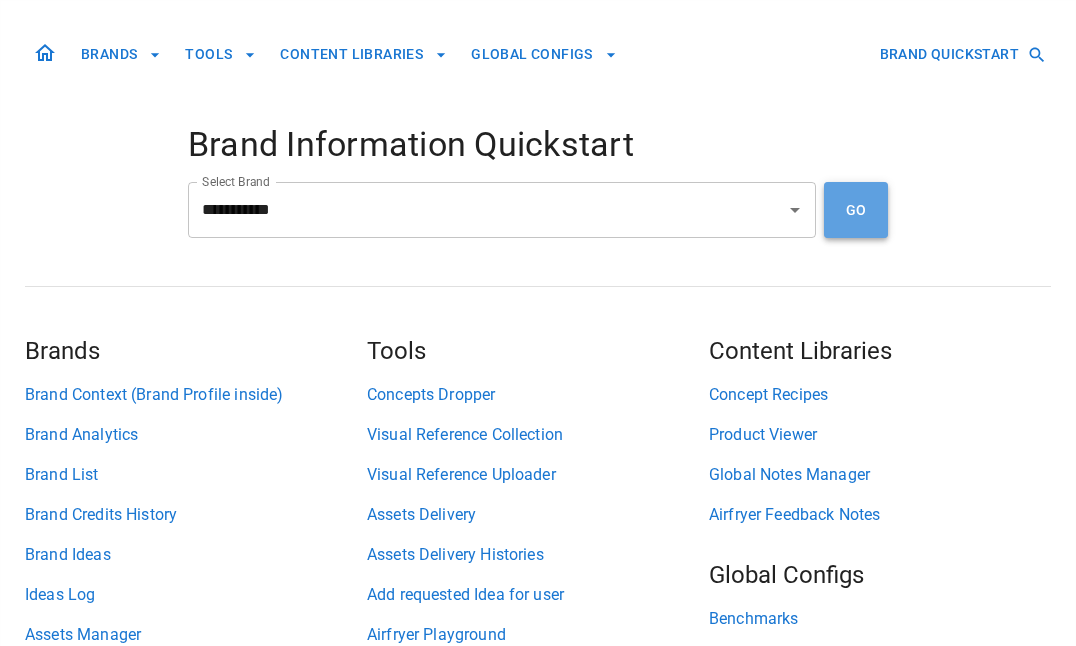 click on "GO" at bounding box center [856, 210] 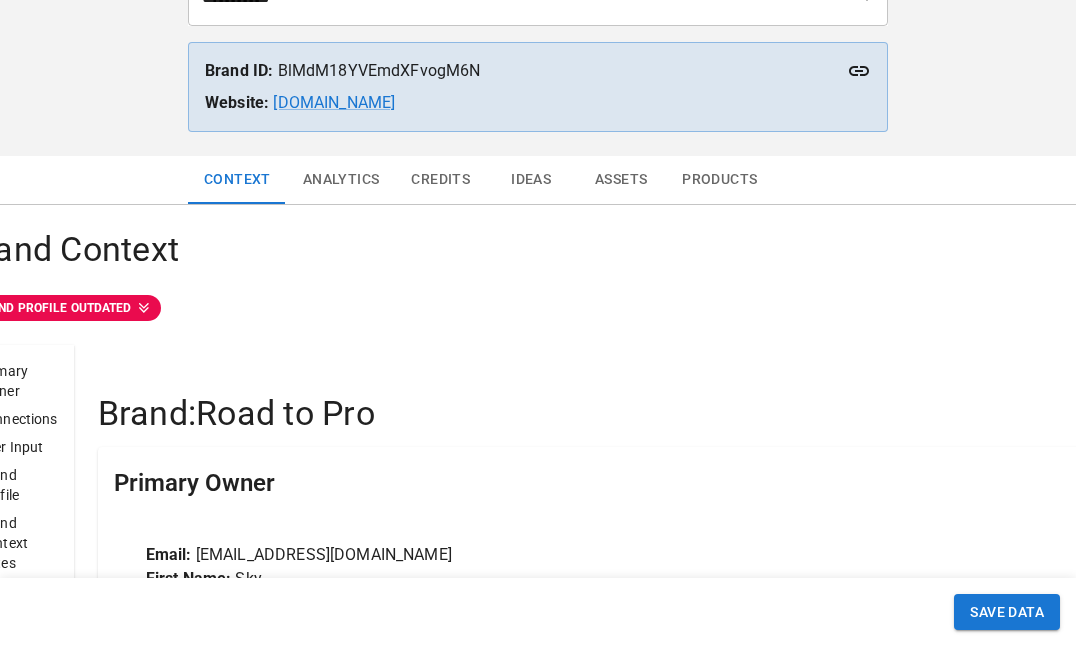 scroll, scrollTop: 192, scrollLeft: 0, axis: vertical 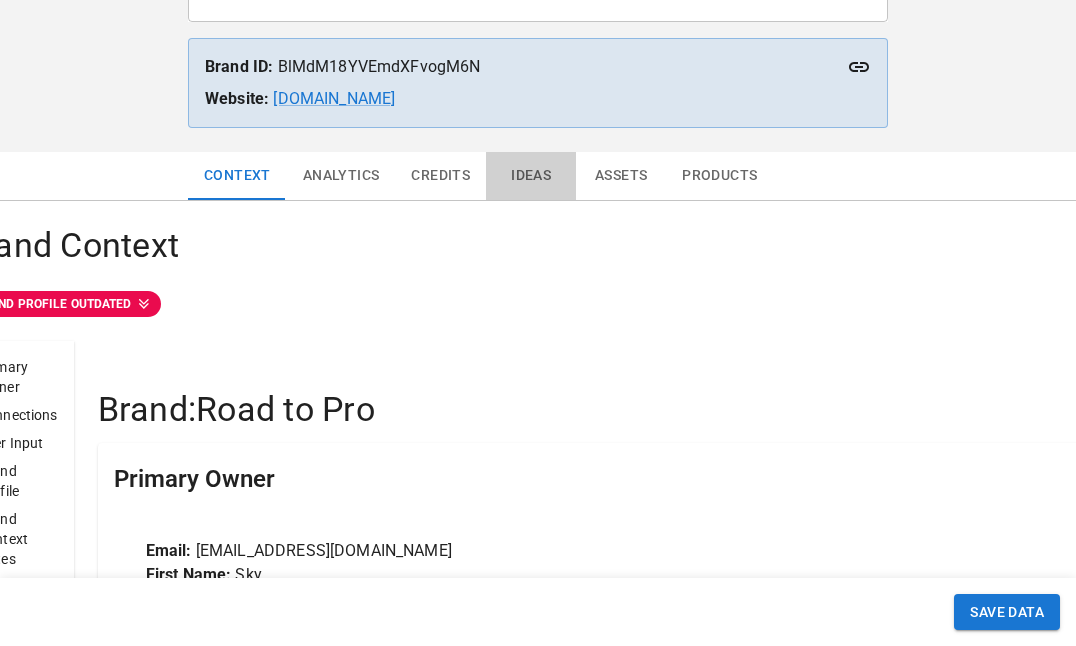 click on "Ideas" at bounding box center [531, 176] 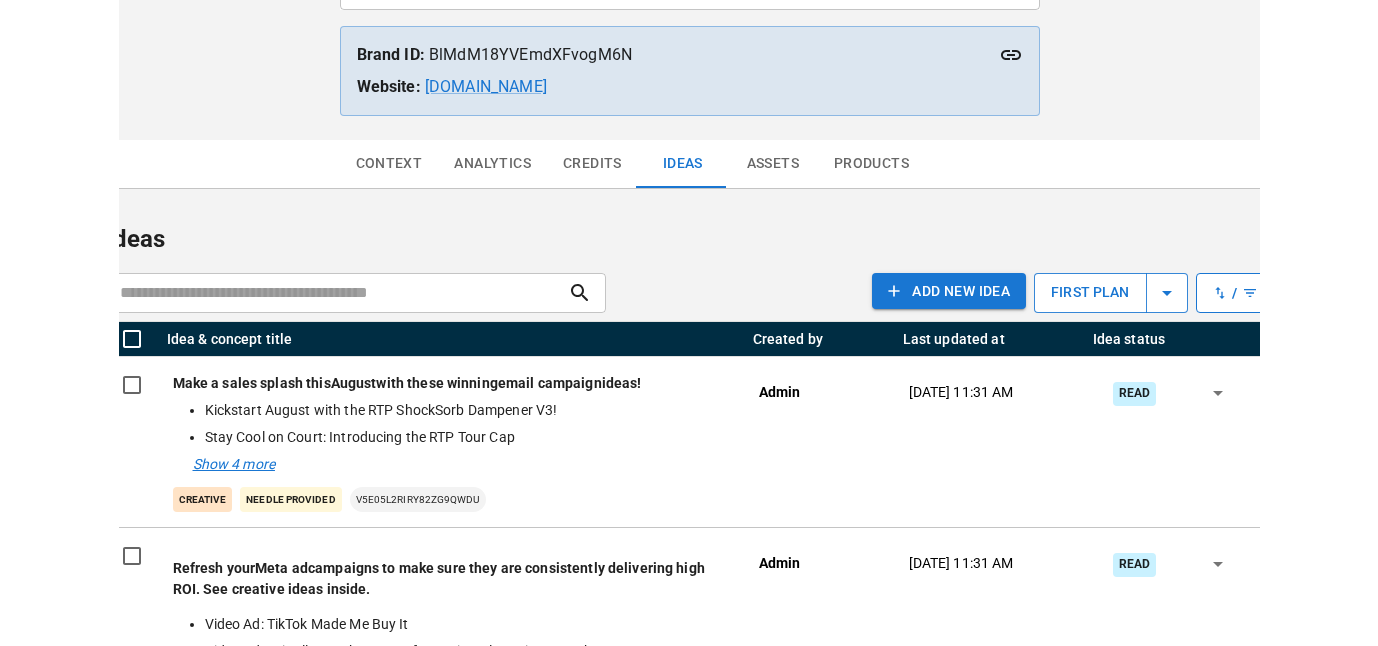 scroll, scrollTop: 202, scrollLeft: 0, axis: vertical 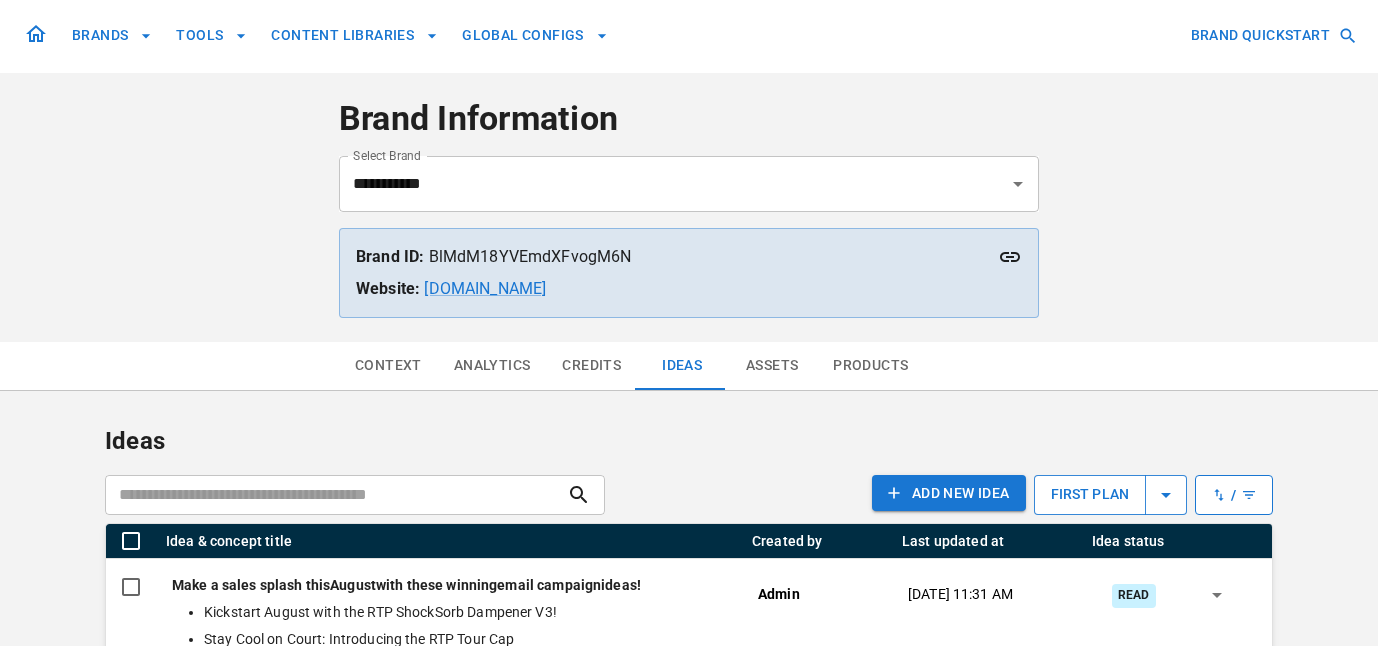 click on "Context" at bounding box center (388, 366) 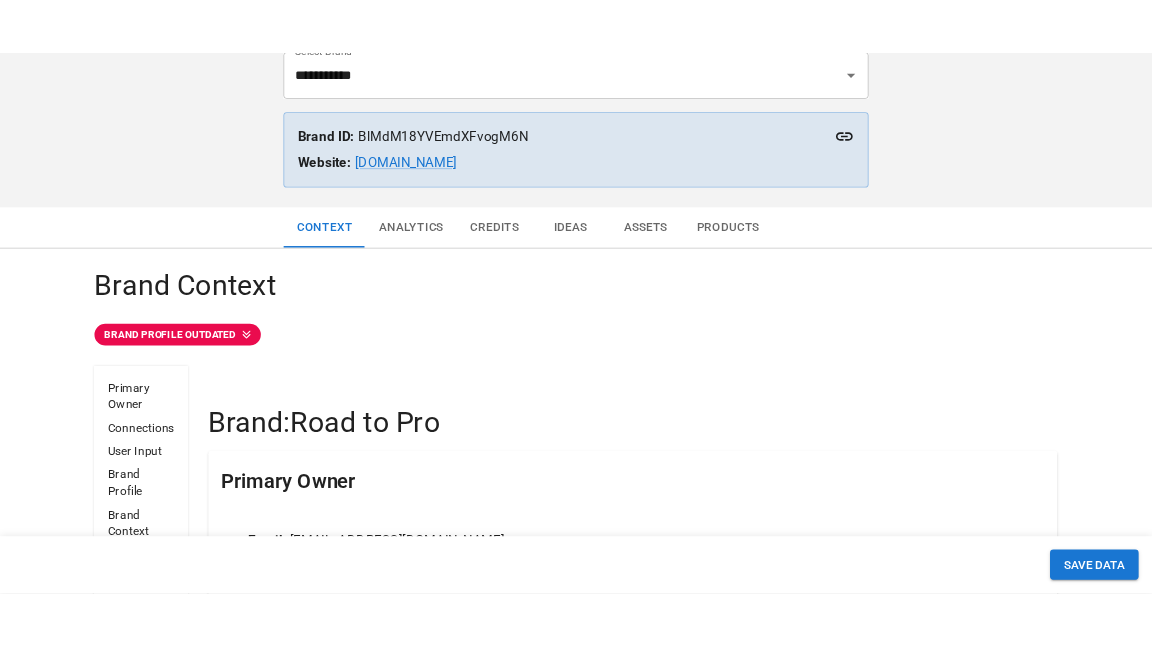 scroll, scrollTop: 137, scrollLeft: 0, axis: vertical 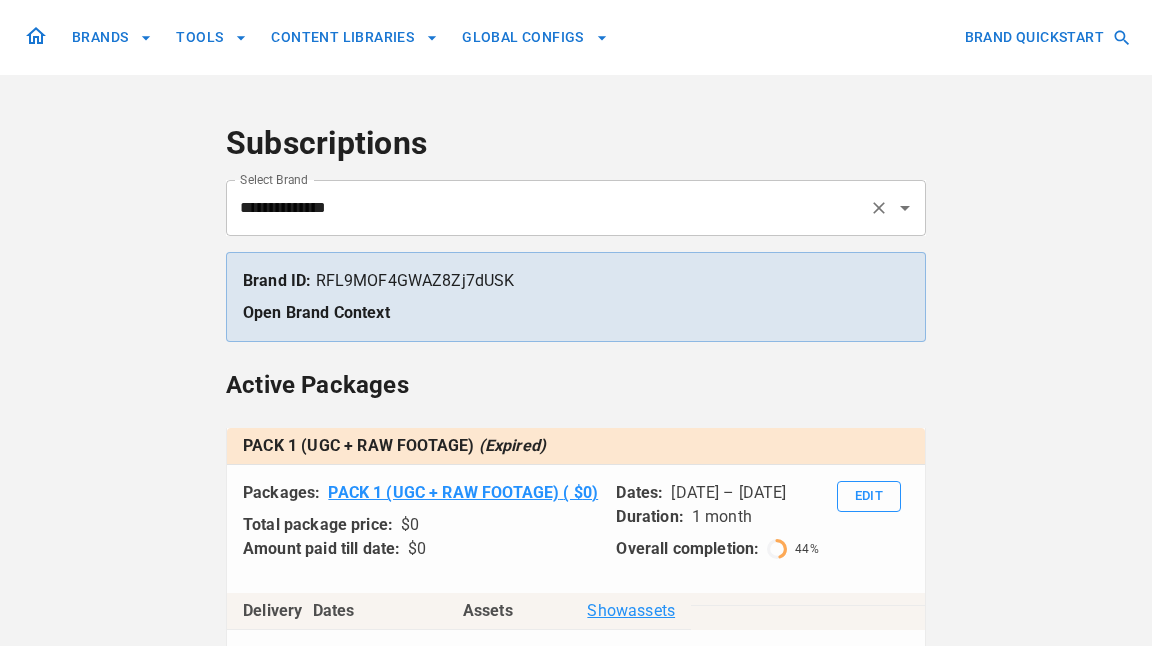 click on "**********" at bounding box center (548, 208) 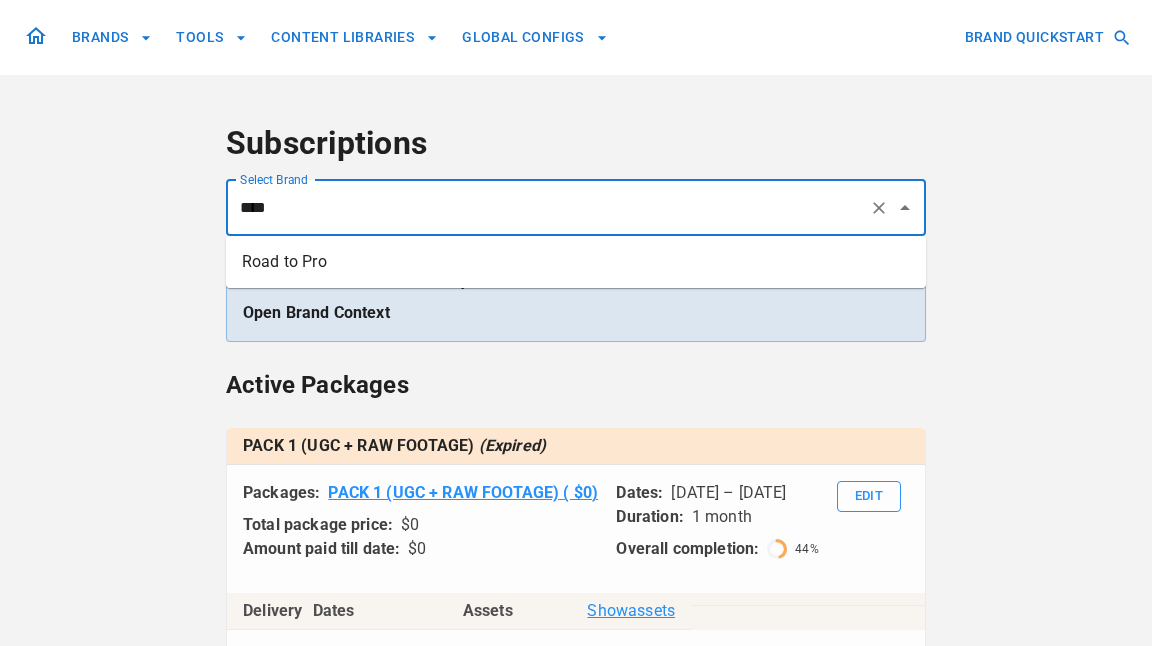 click on "Road to Pro" at bounding box center [576, 262] 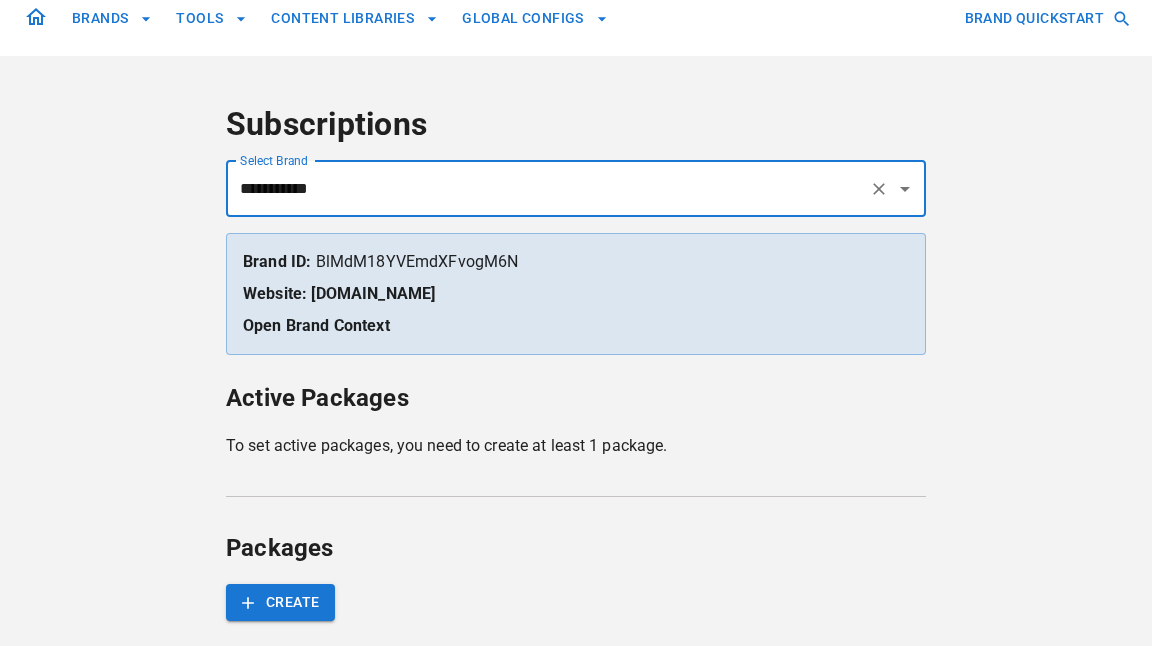 scroll, scrollTop: 54, scrollLeft: 0, axis: vertical 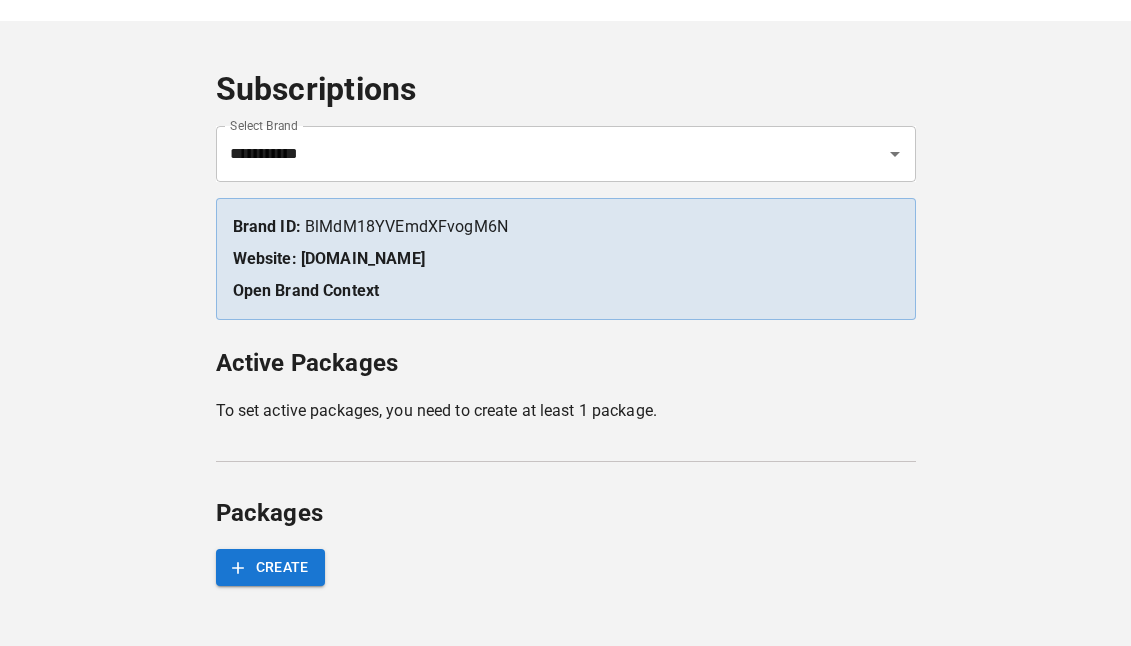 click on "**********" at bounding box center (565, 296) 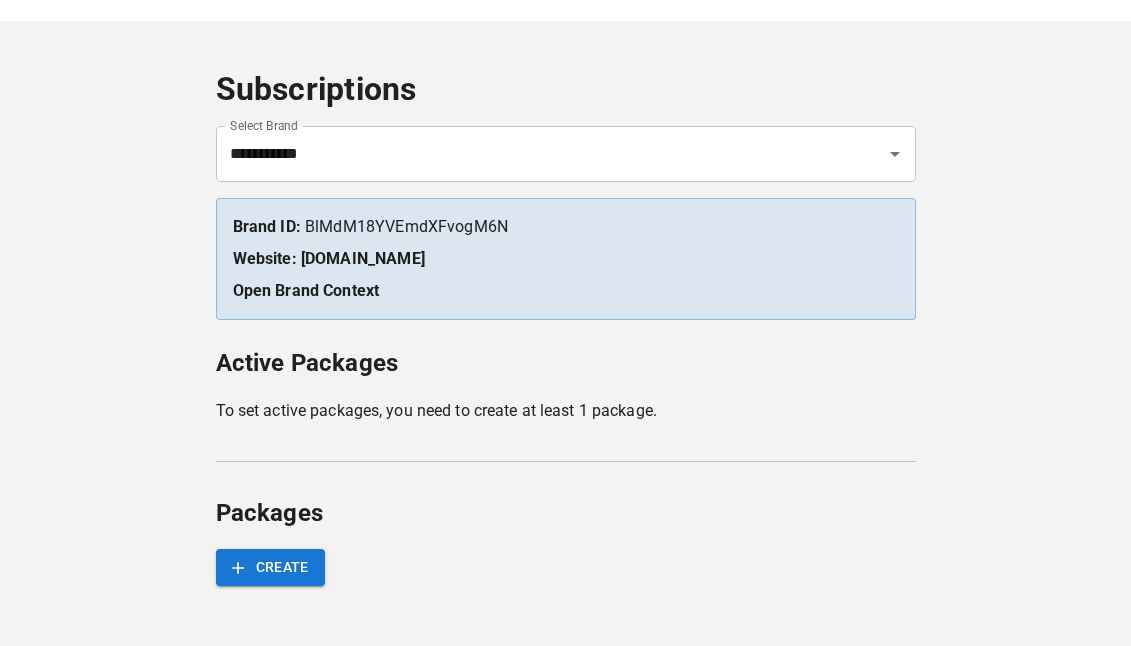 click on "Brand ID:   BlMdM18YVEmdXFvogM6N" at bounding box center (566, 227) 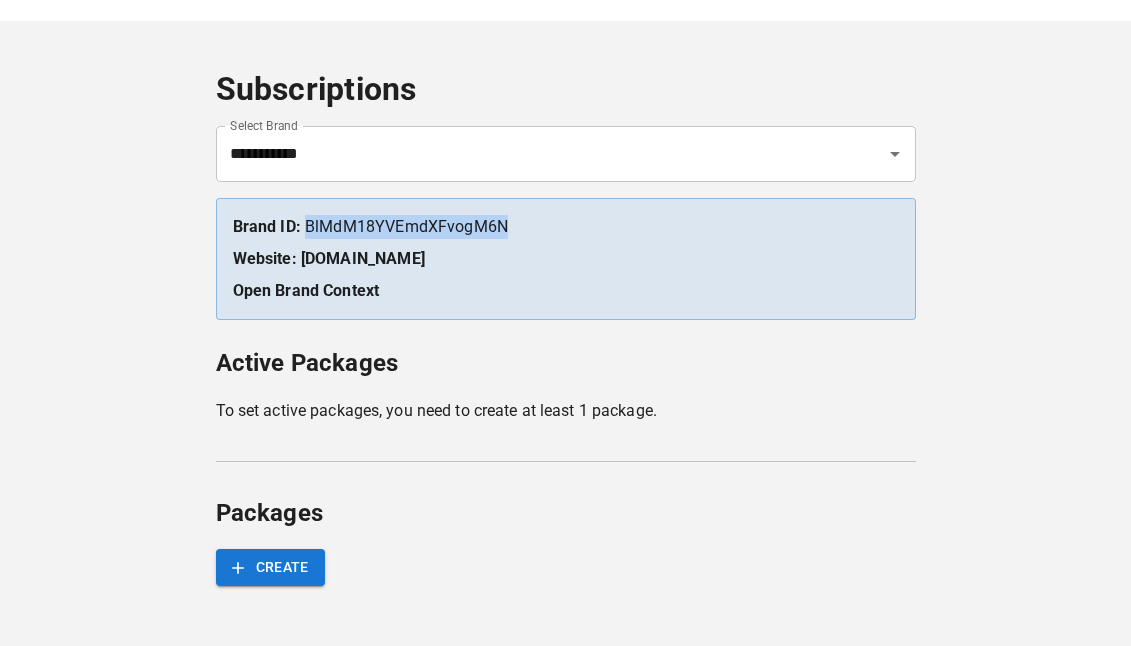click on "Brand ID:   BlMdM18YVEmdXFvogM6N" at bounding box center [566, 227] 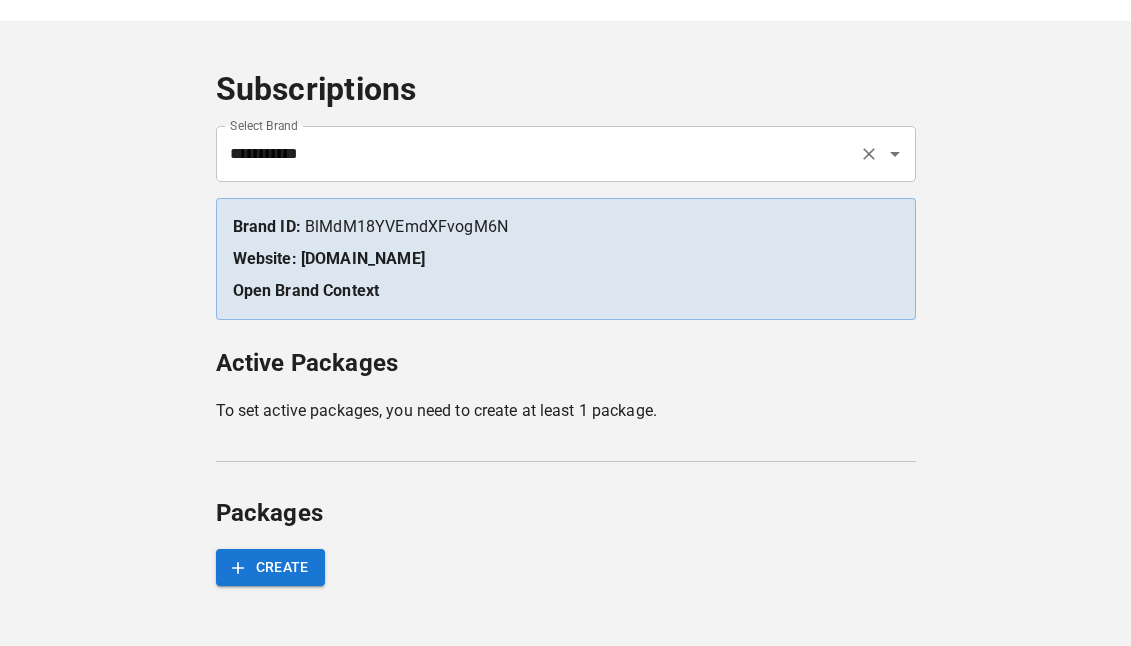 click on "**********" at bounding box center [538, 154] 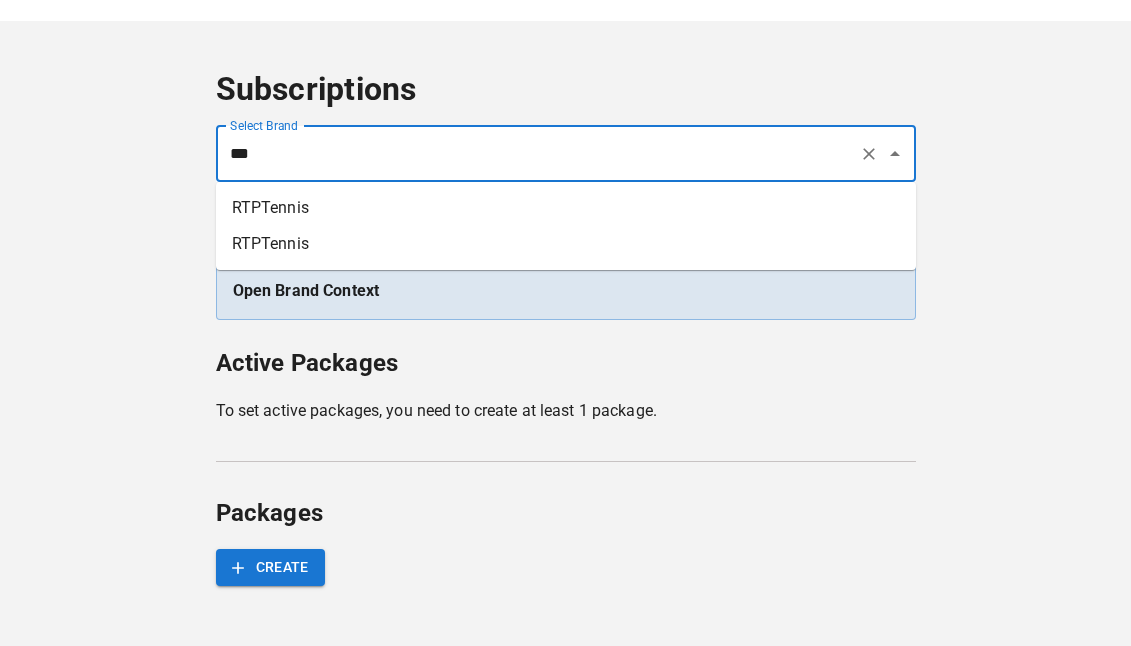 type on "**********" 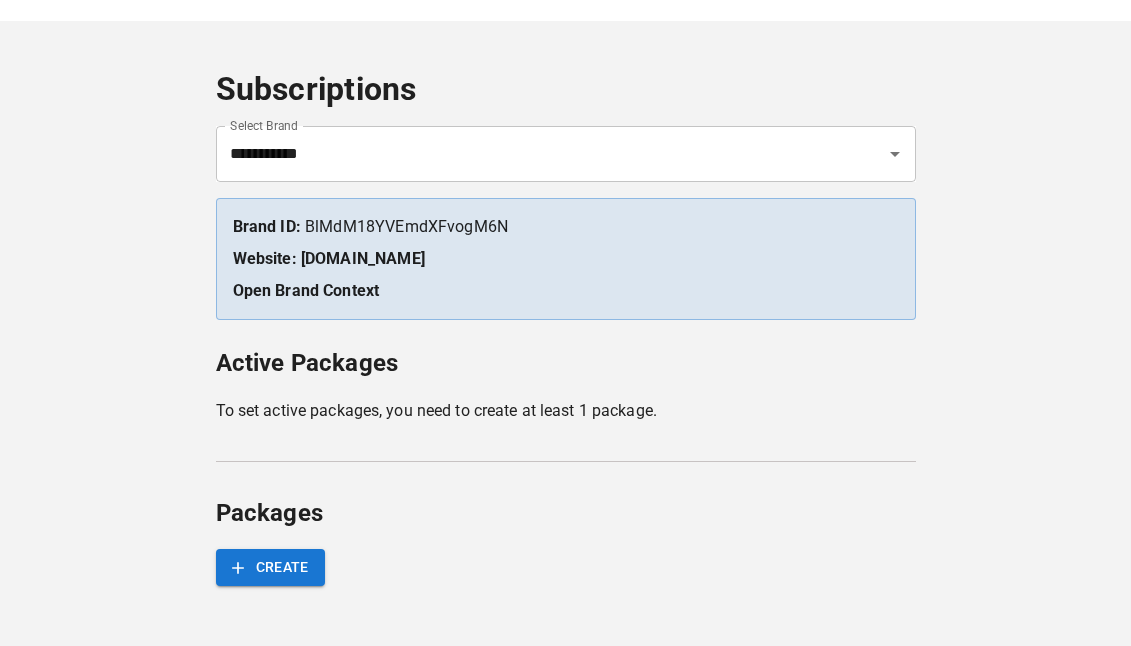 click on "**********" at bounding box center [565, 296] 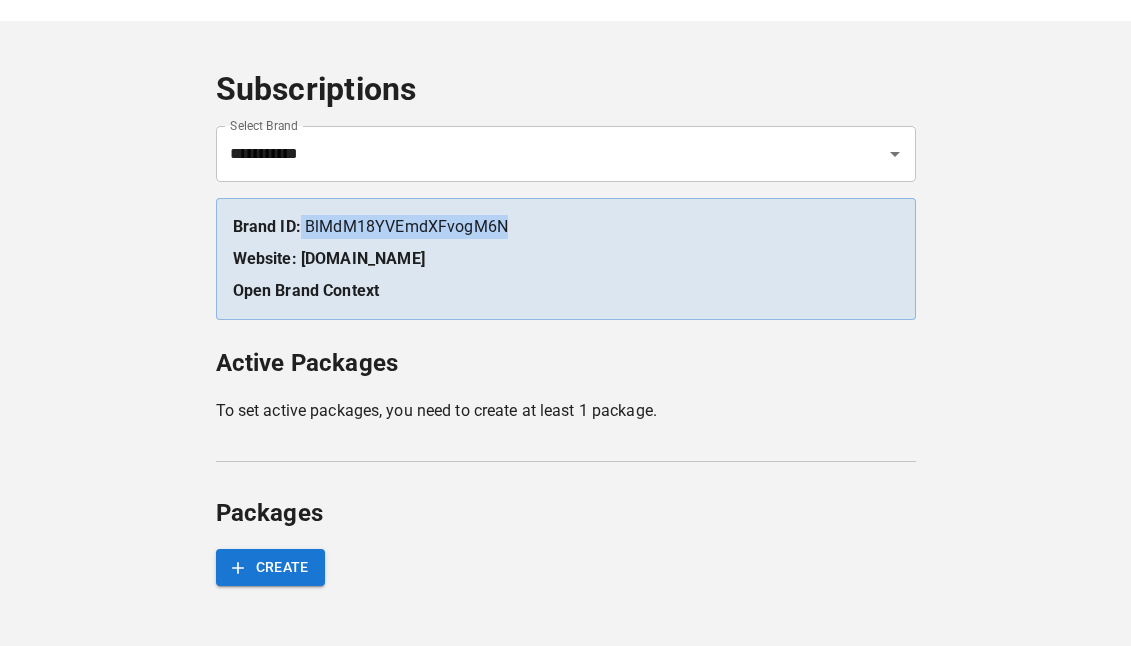 drag, startPoint x: 533, startPoint y: 220, endPoint x: 298, endPoint y: 228, distance: 235.13612 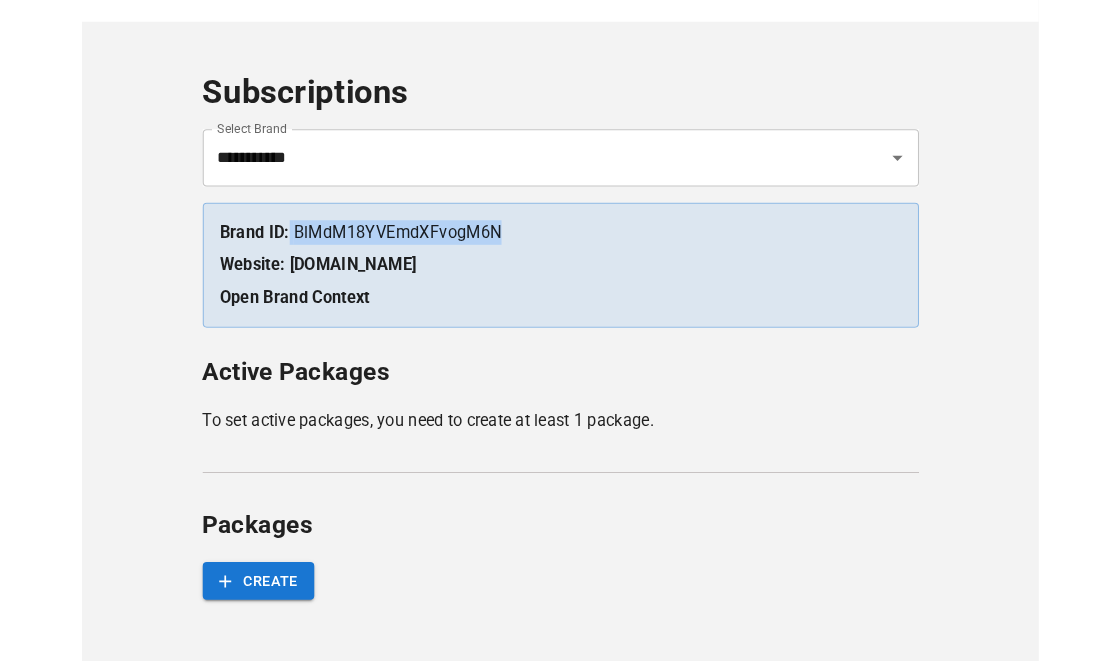 scroll, scrollTop: 39, scrollLeft: 0, axis: vertical 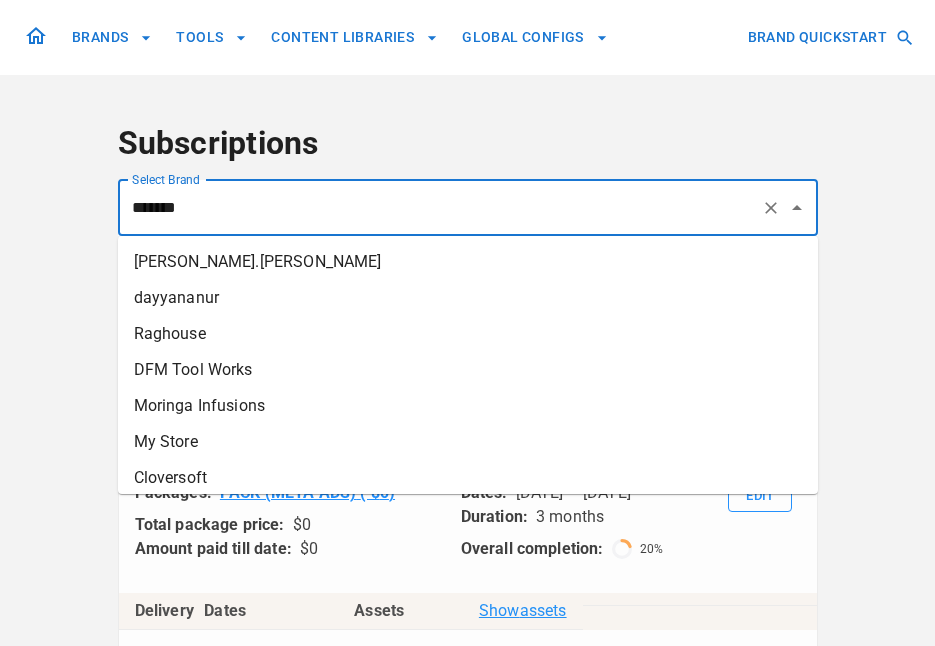 click on "******" at bounding box center (440, 208) 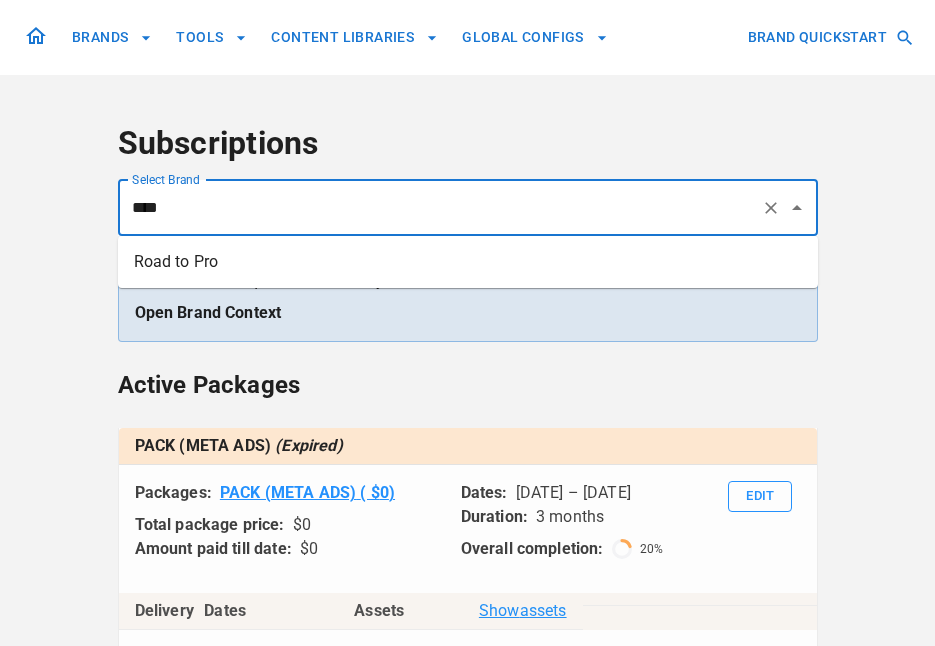 click on "Road to Pro" at bounding box center (468, 262) 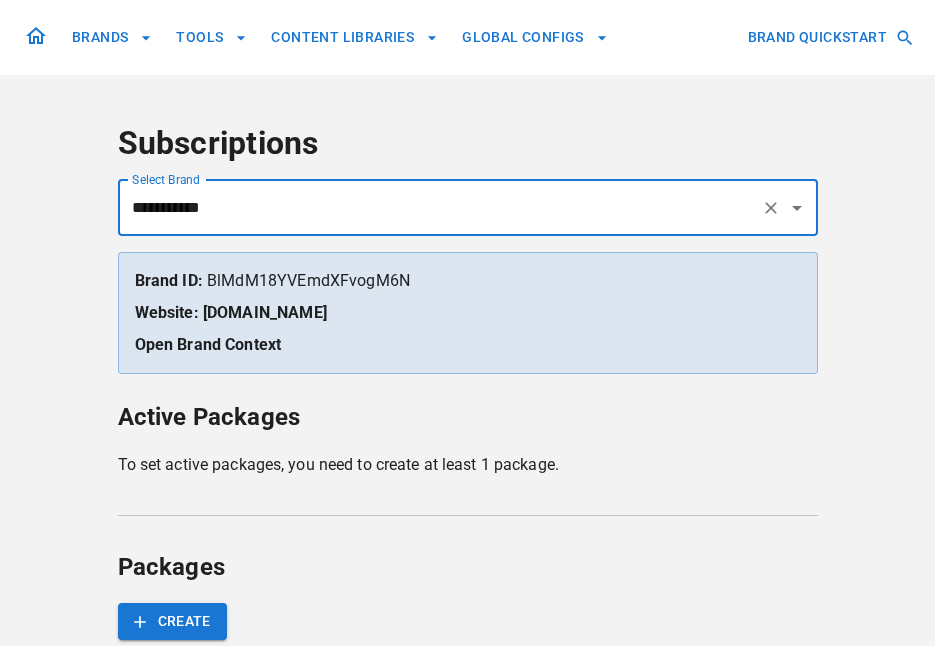 scroll, scrollTop: 54, scrollLeft: 0, axis: vertical 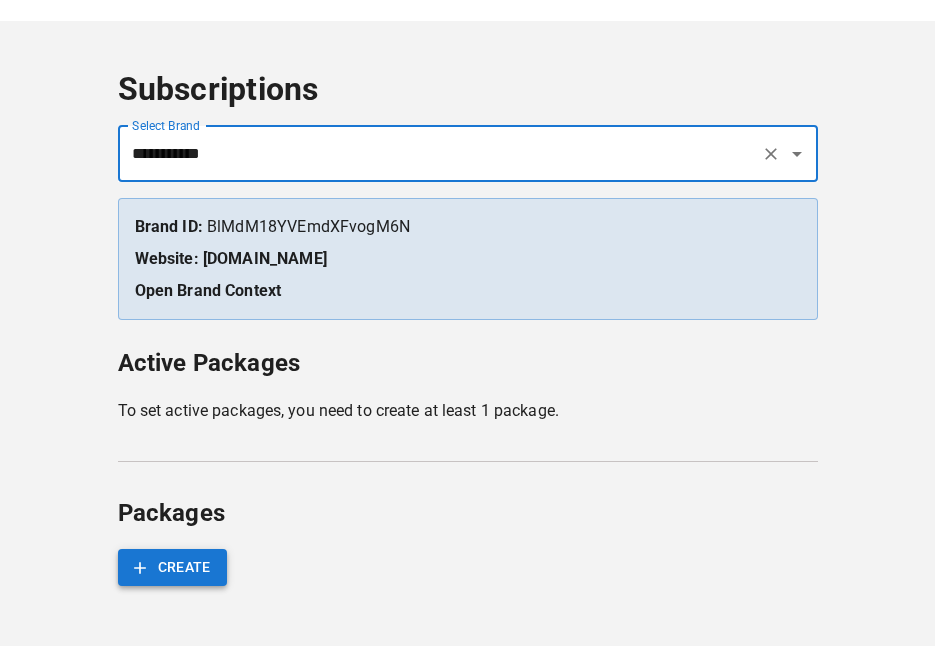 type on "**********" 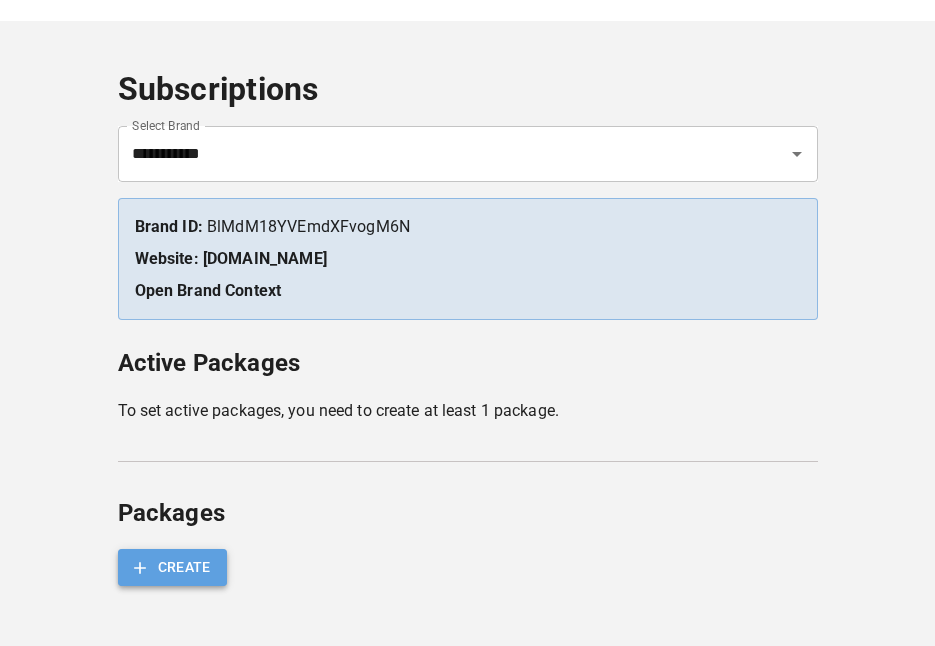click on "CREATE" at bounding box center (172, 567) 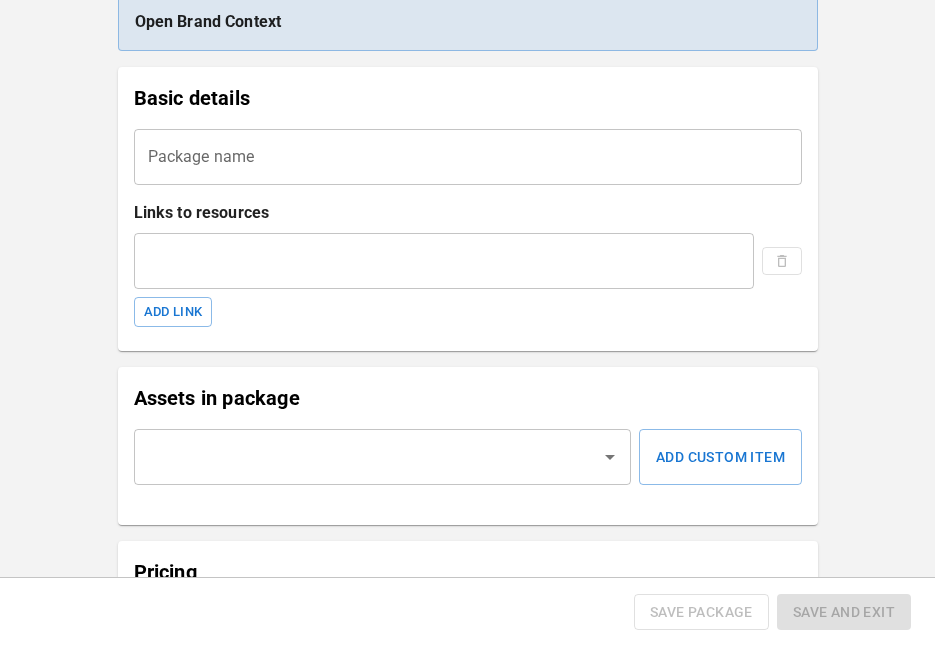 scroll, scrollTop: 200, scrollLeft: 0, axis: vertical 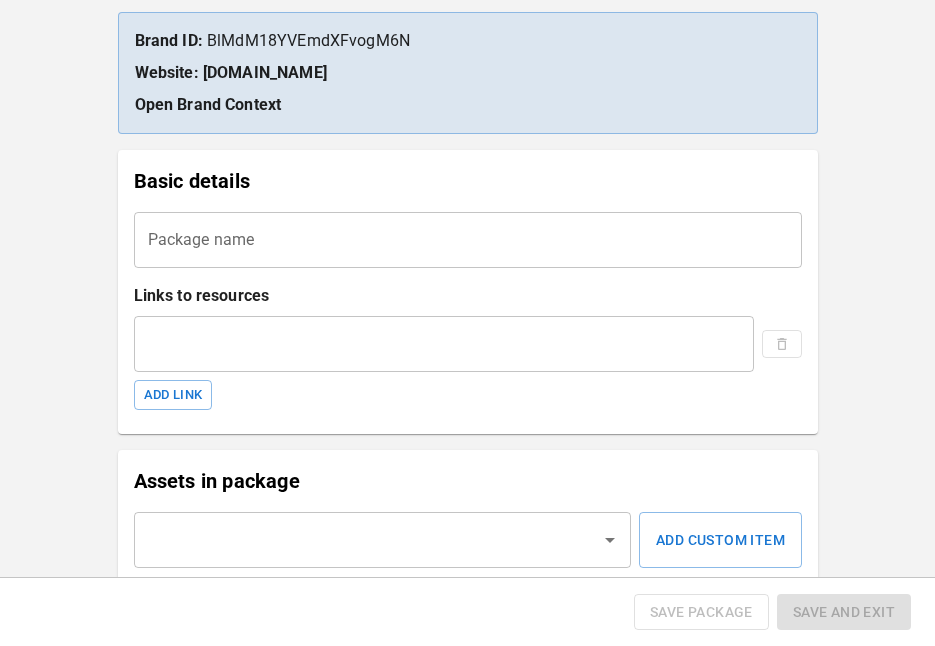 click on "Package name" at bounding box center (468, 240) 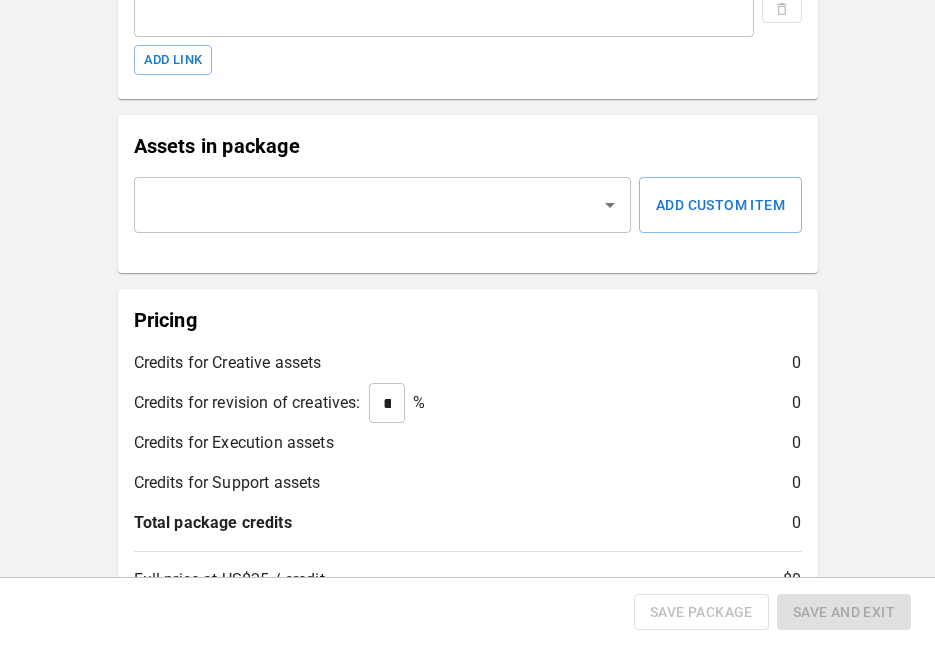 scroll, scrollTop: 360, scrollLeft: 0, axis: vertical 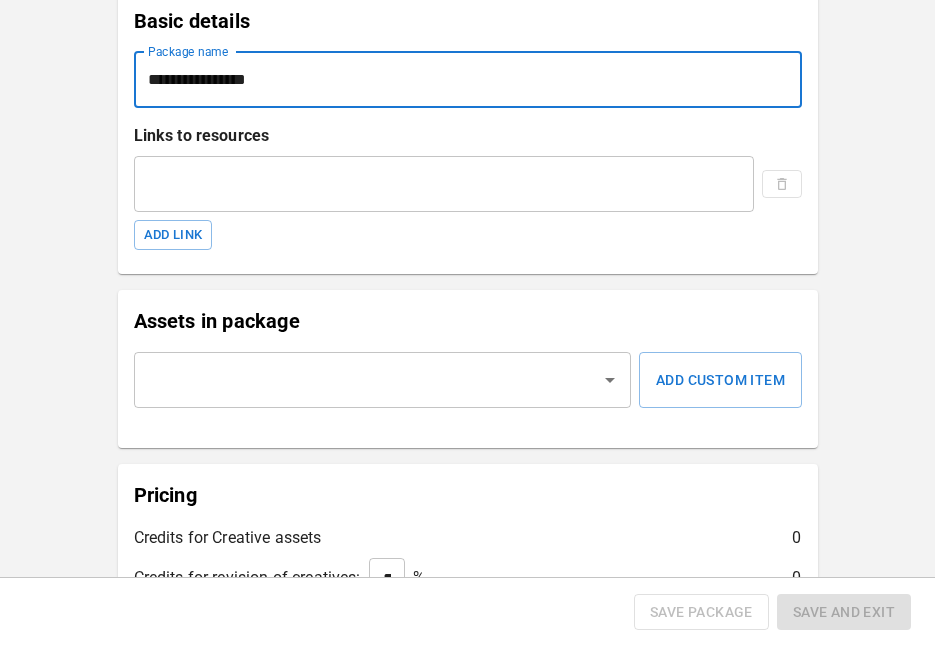 type on "**********" 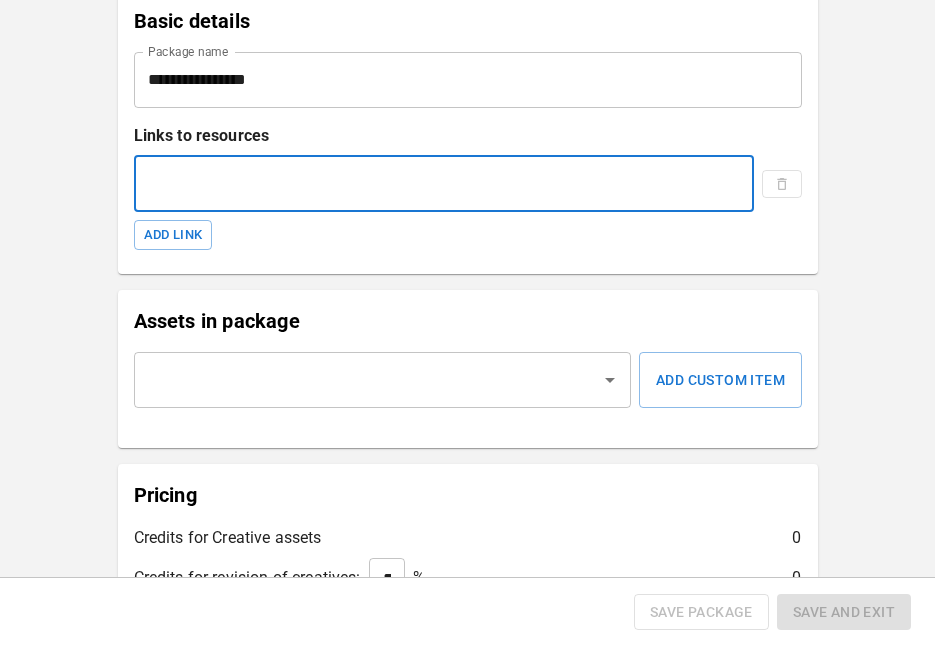 paste on "**********" 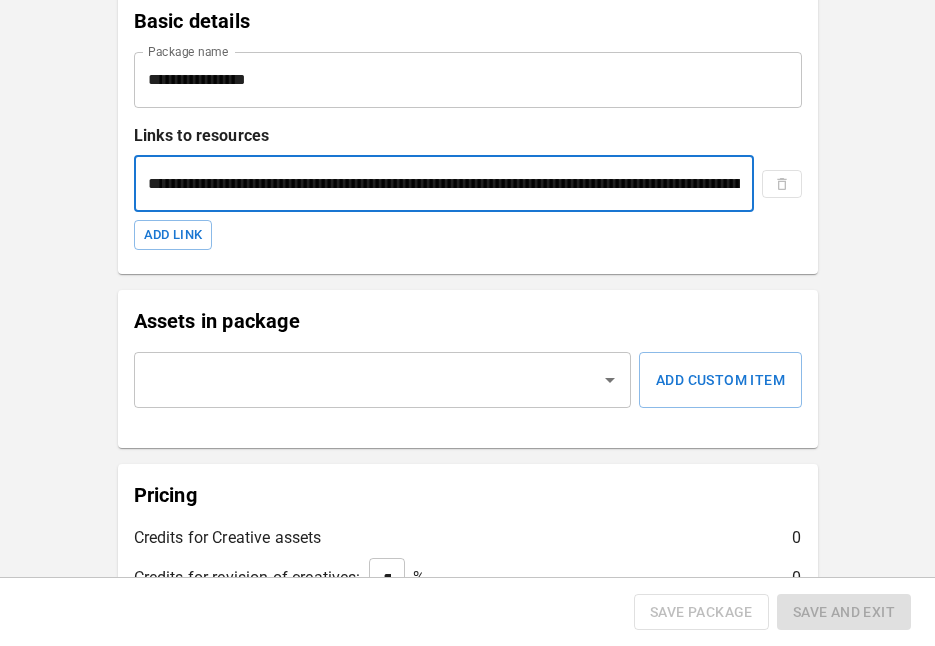 scroll, scrollTop: 0, scrollLeft: 450, axis: horizontal 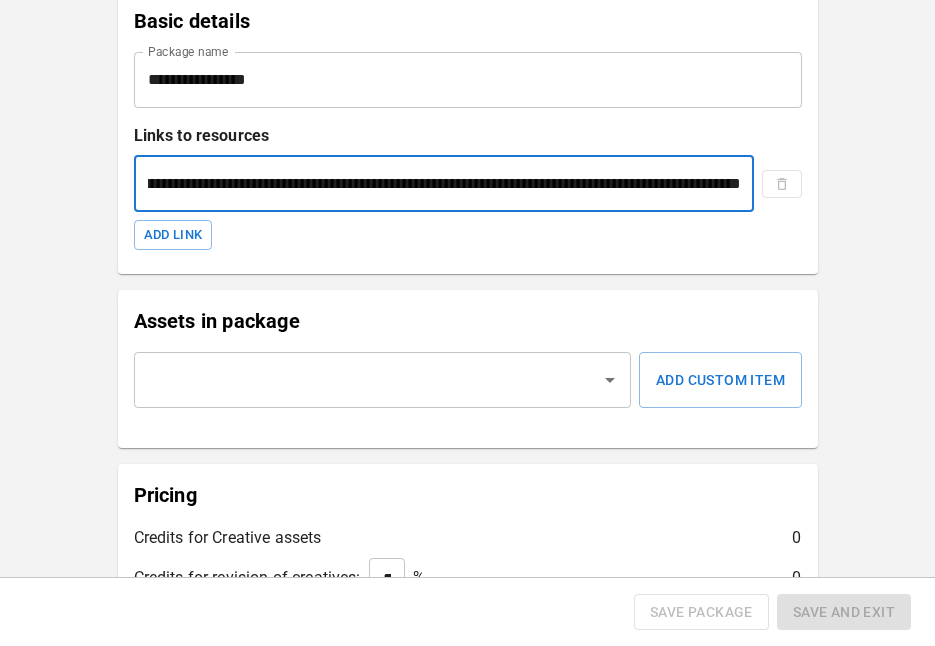 type on "**********" 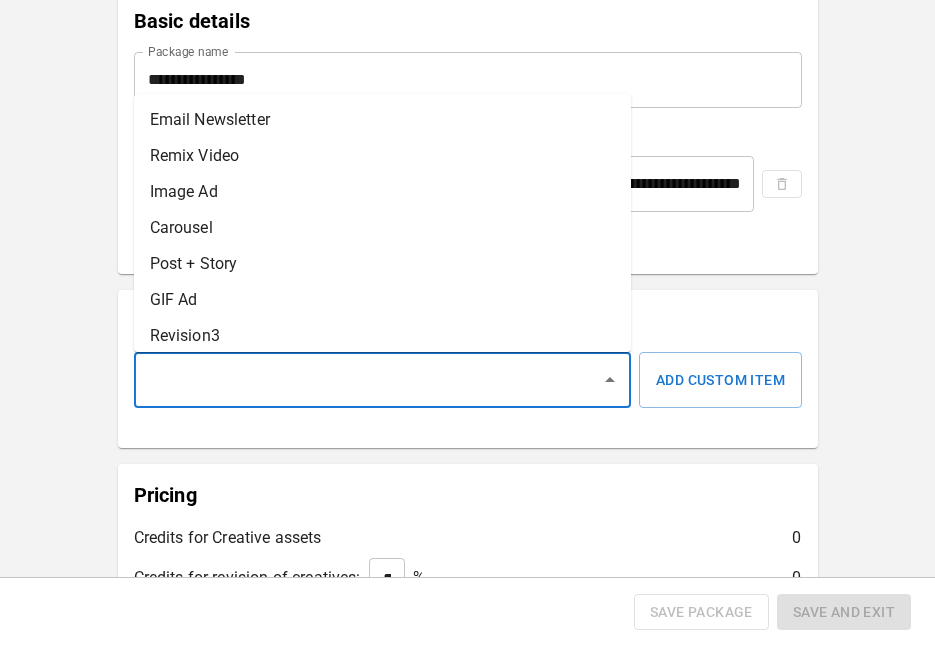scroll, scrollTop: 0, scrollLeft: 0, axis: both 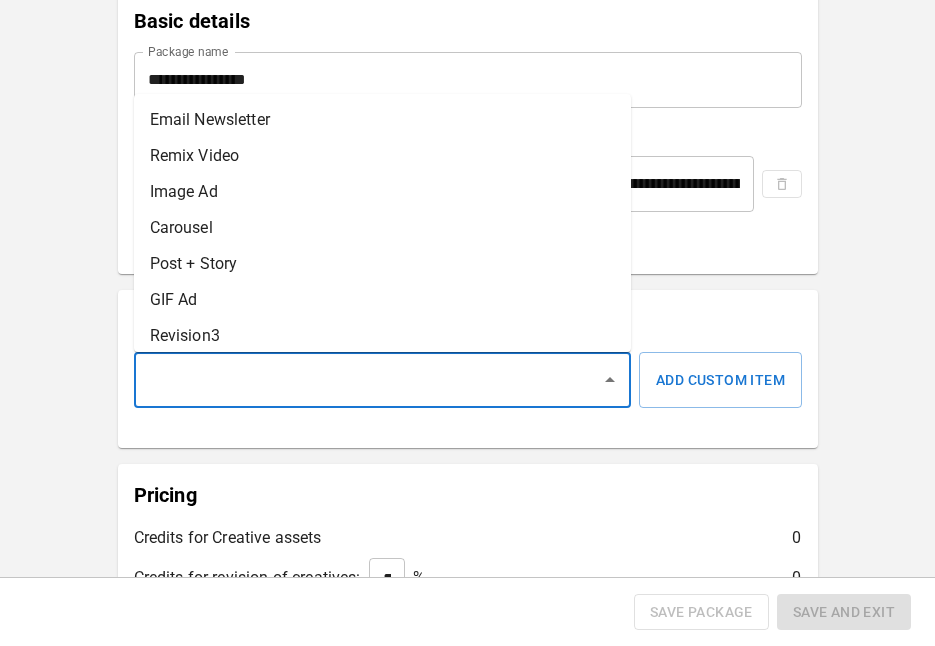 click at bounding box center [368, 380] 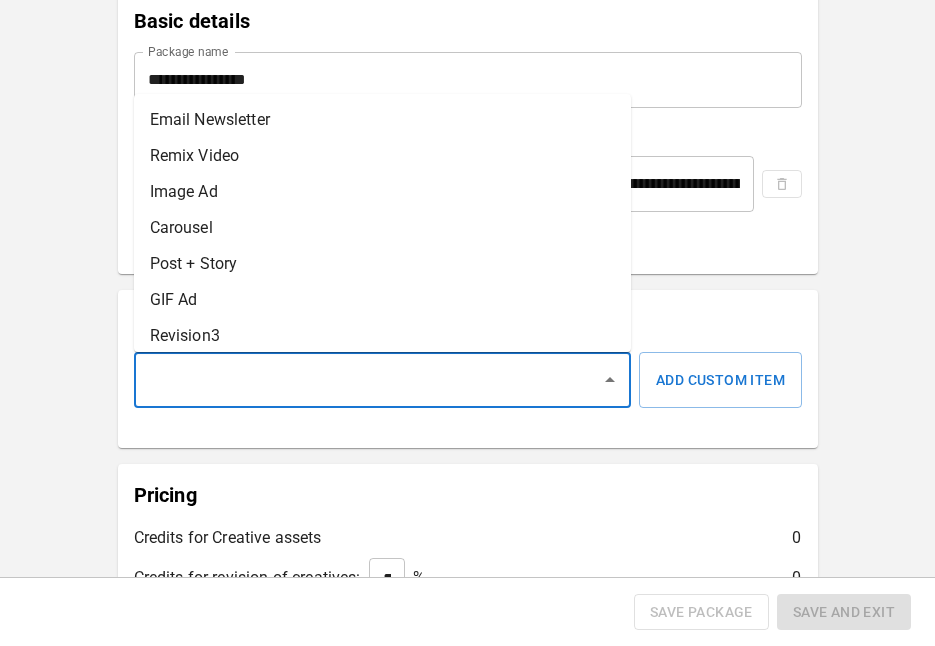 click on "Email Newsletter" at bounding box center [382, 120] 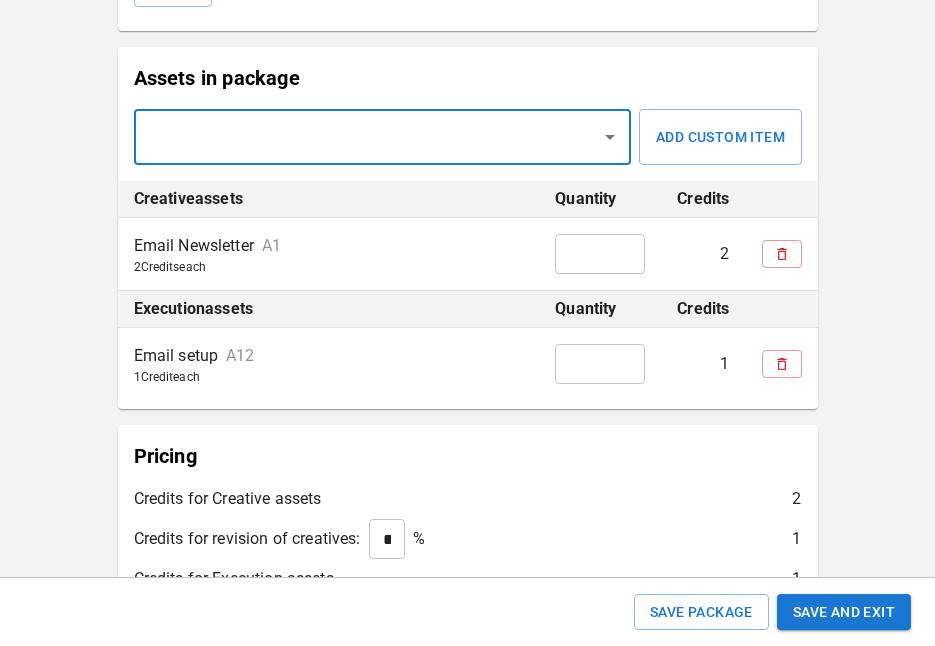 scroll, scrollTop: 680, scrollLeft: 0, axis: vertical 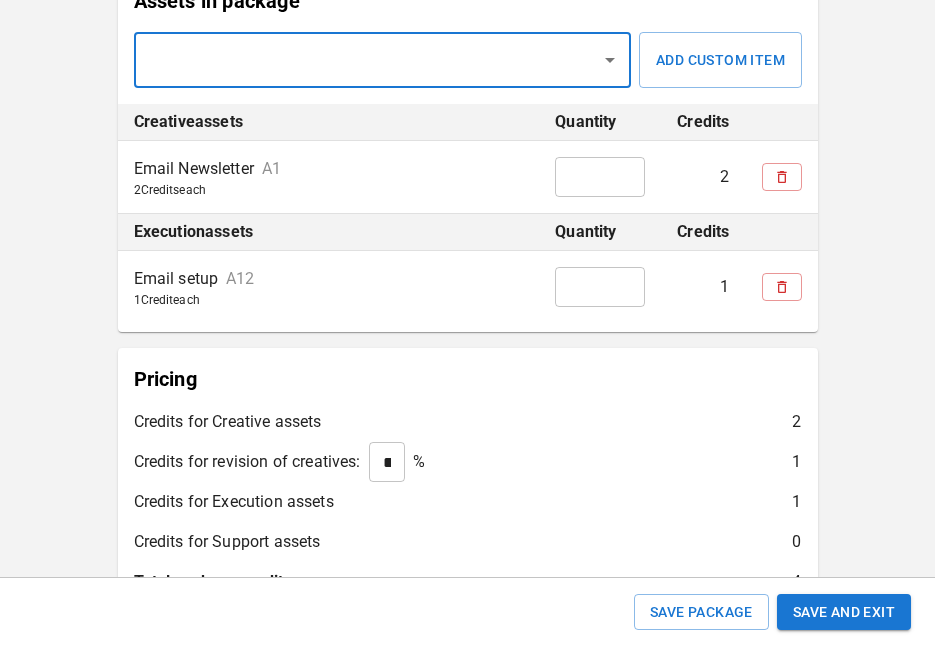 click on "*" at bounding box center [600, 177] 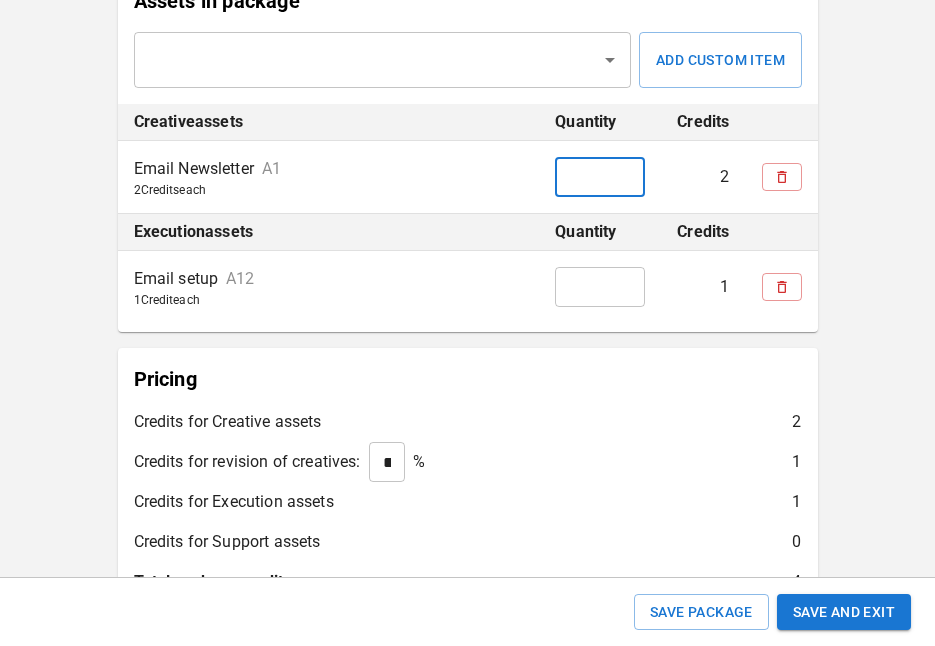 type on "*" 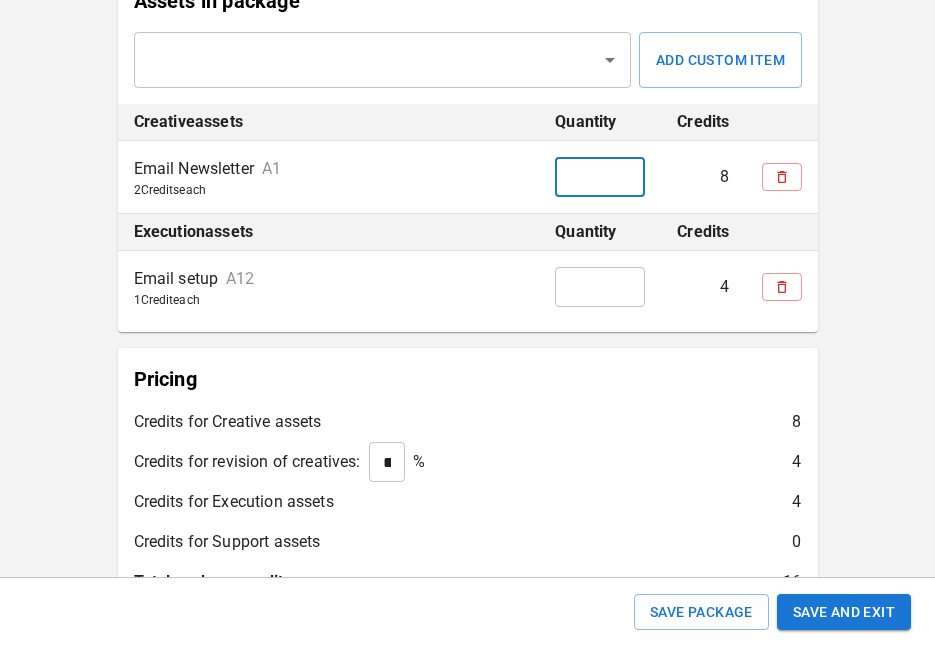 type on "*" 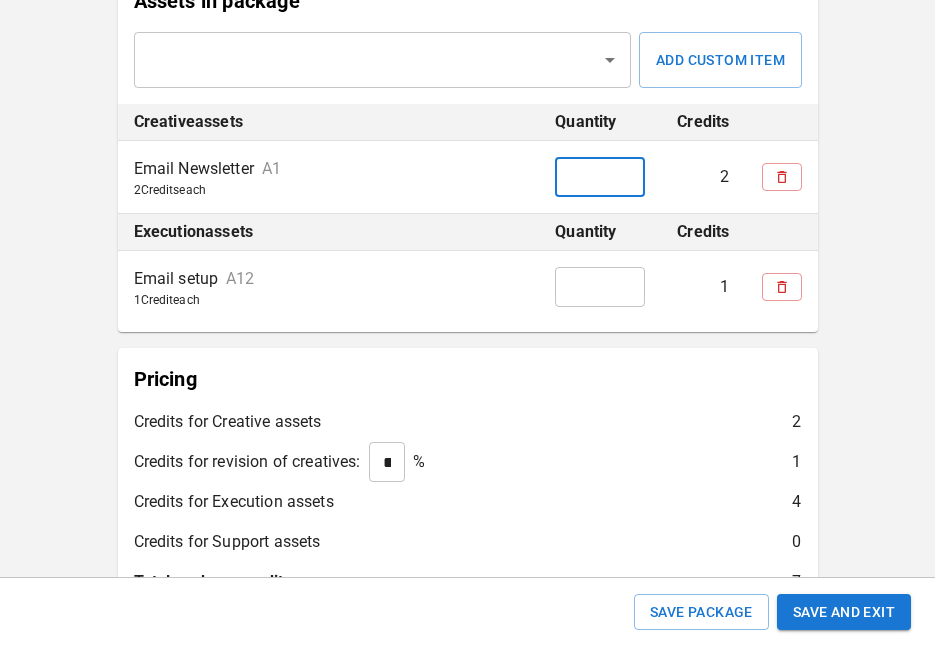 type on "*" 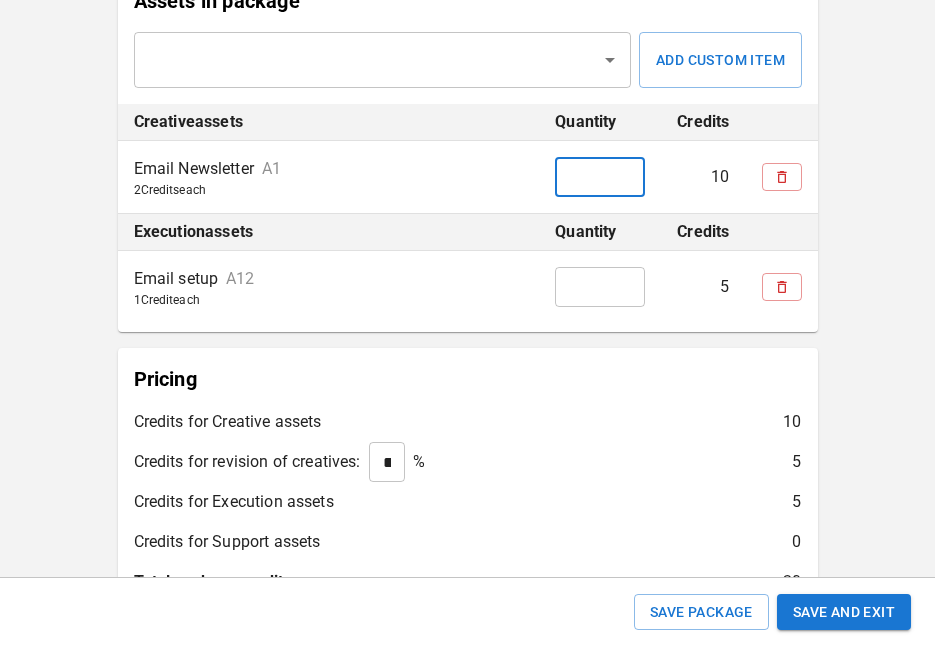 type on "*" 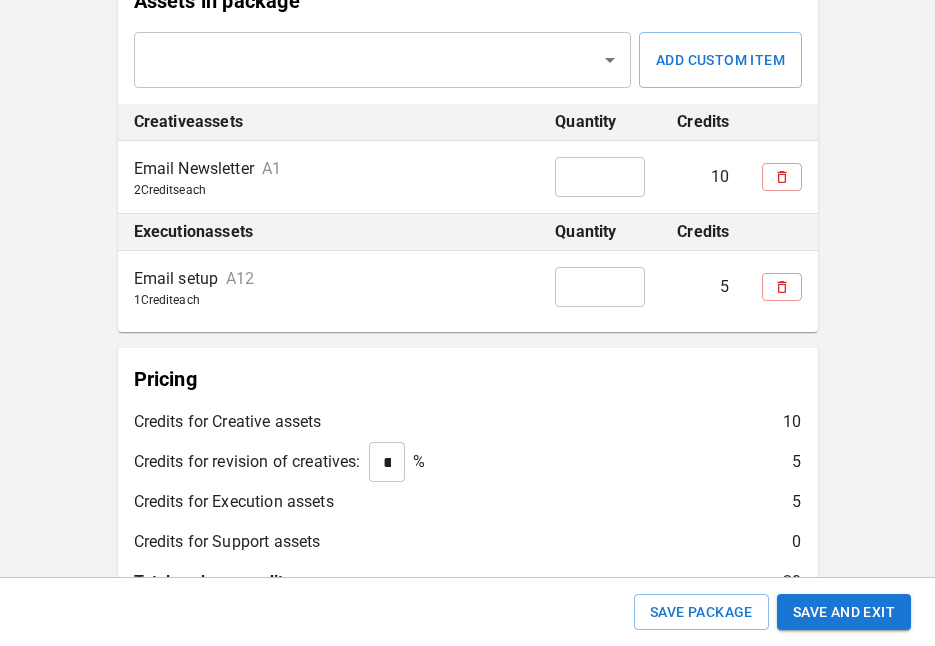 click on "Email setup A12" at bounding box center (329, 279) 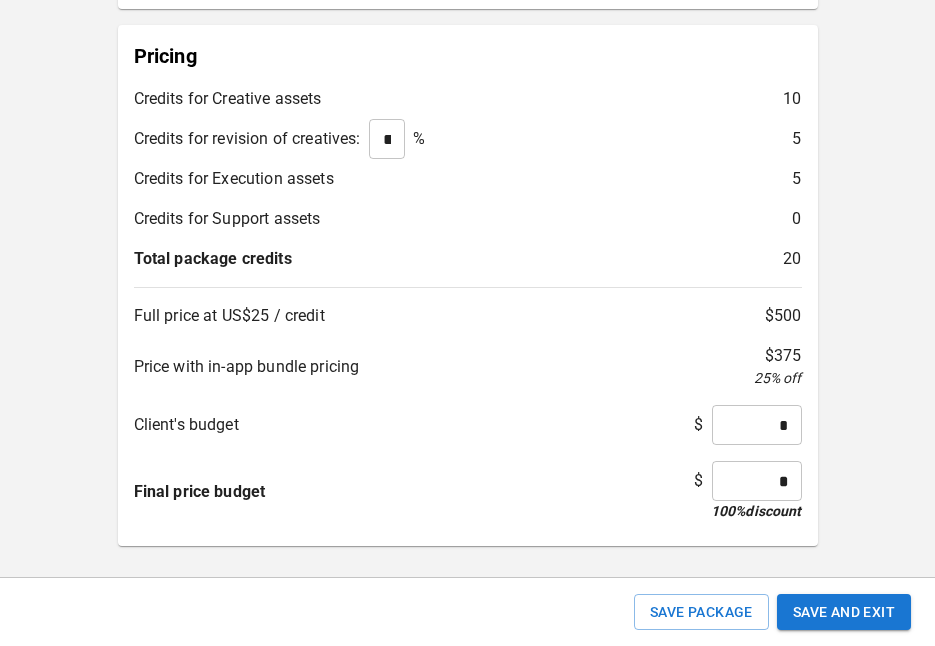 scroll, scrollTop: 1003, scrollLeft: 0, axis: vertical 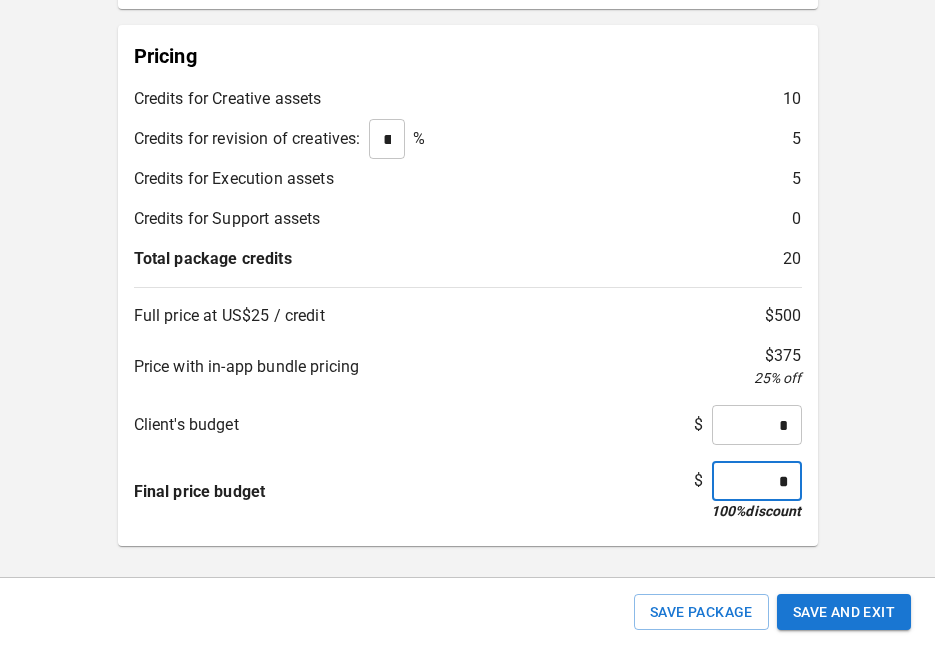 click on "*" at bounding box center [757, 481] 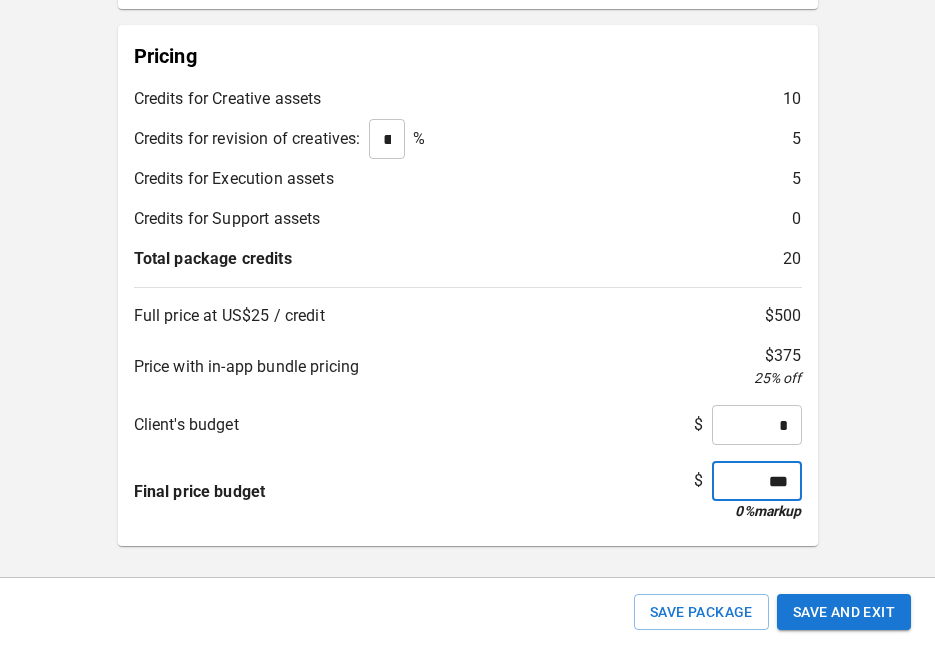 type on "***" 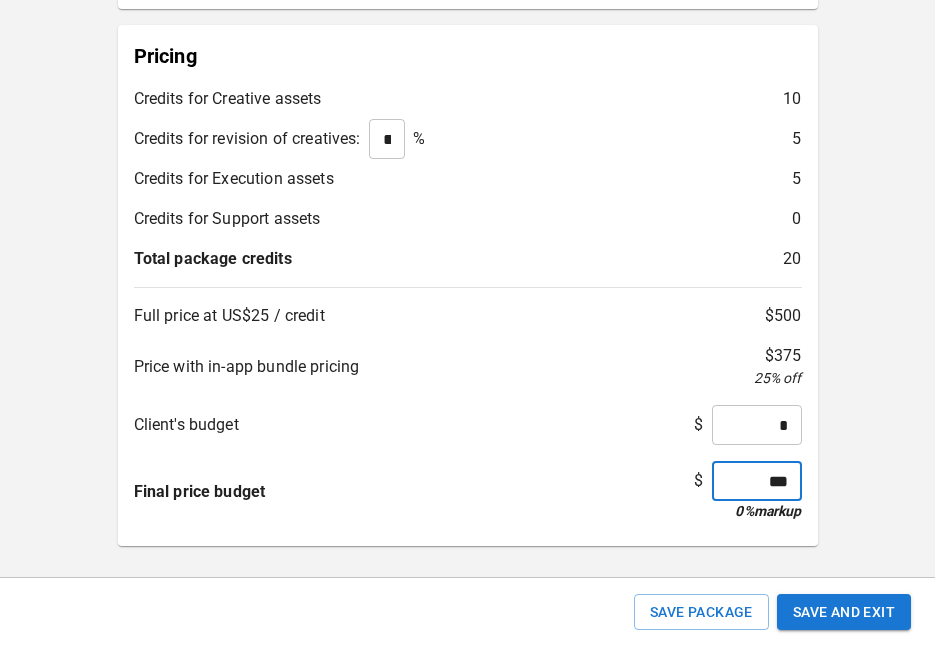 scroll, scrollTop: 1003, scrollLeft: 0, axis: vertical 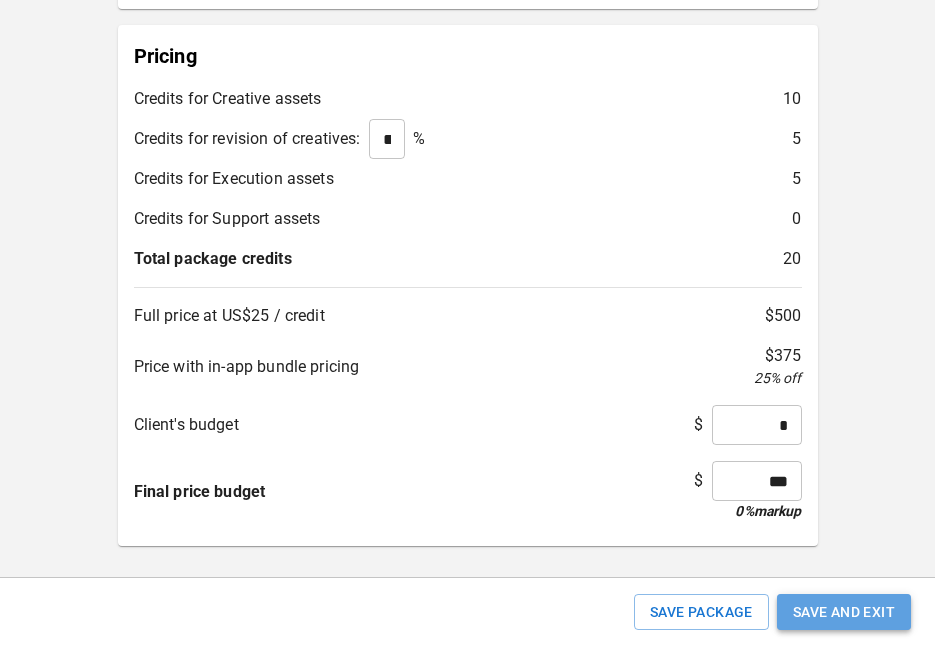 click on "Save and Exit" at bounding box center [844, 612] 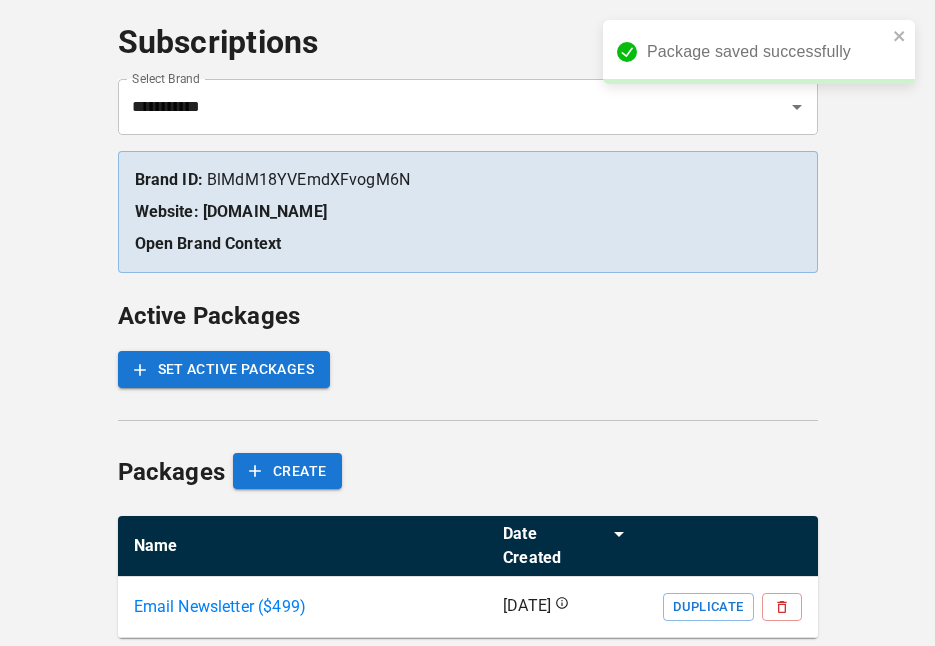 scroll, scrollTop: 128, scrollLeft: 0, axis: vertical 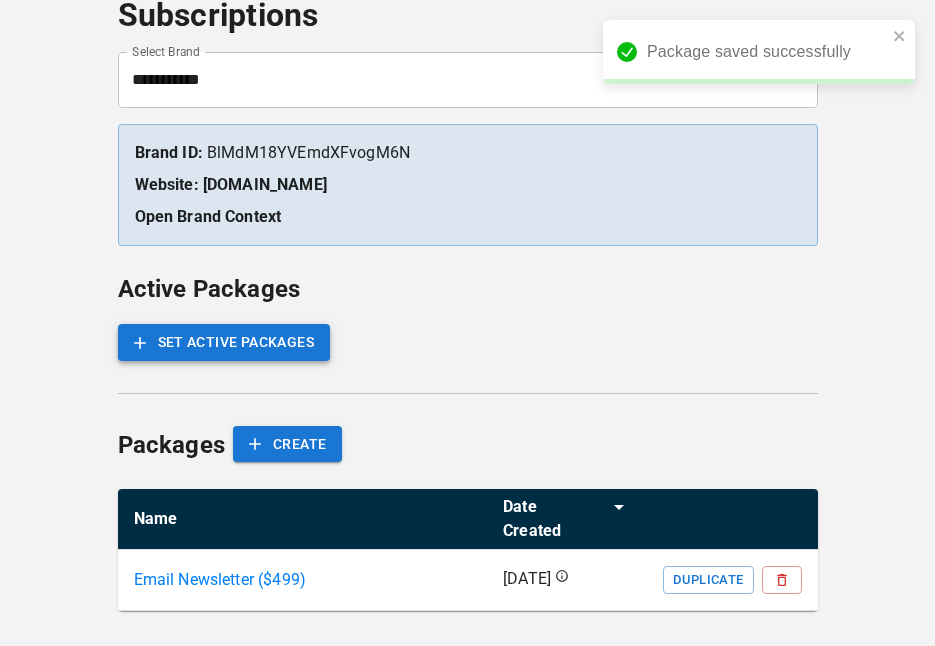 click on "SET ACTIVE PACKAGES" at bounding box center (224, 342) 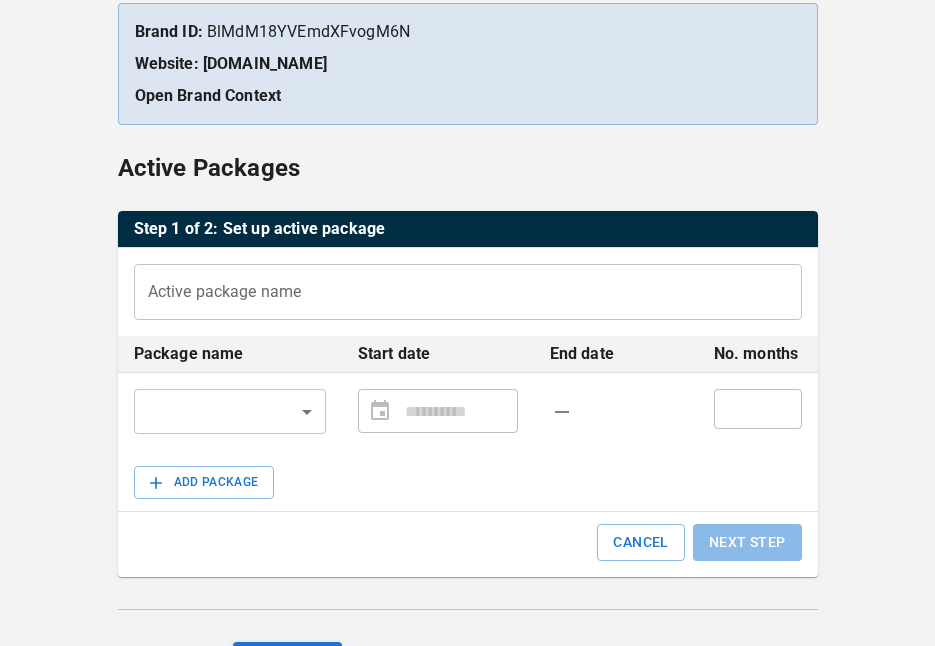 scroll, scrollTop: 293, scrollLeft: 0, axis: vertical 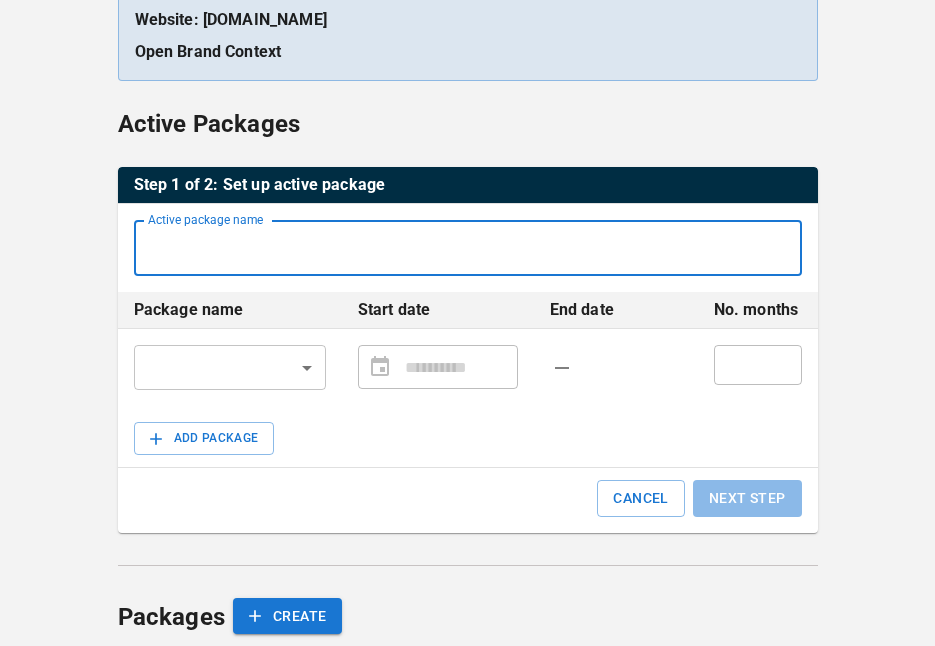 click on "Active package name" at bounding box center [468, 248] 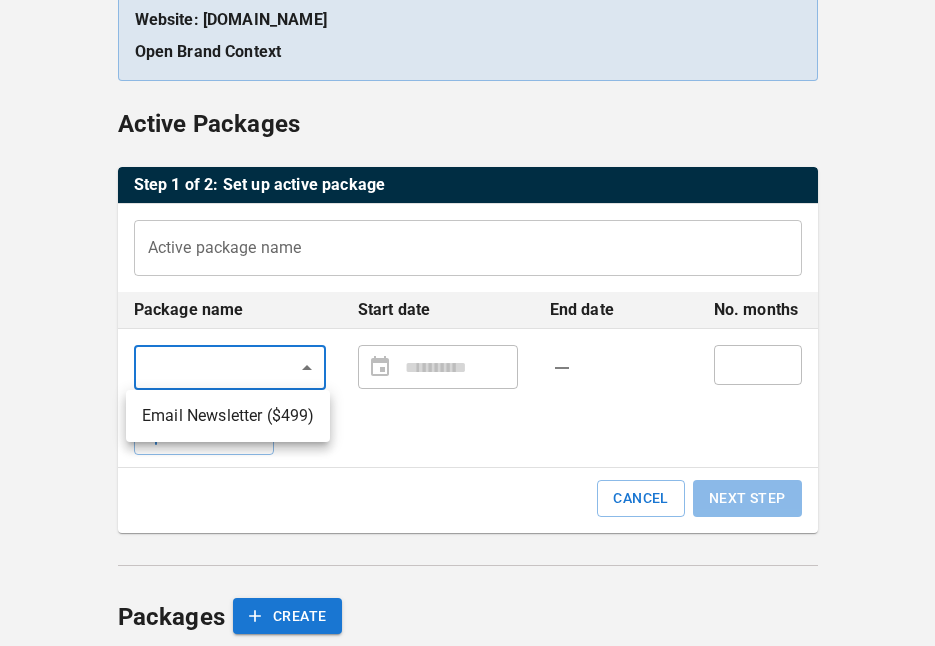click on "**********" at bounding box center [467, 275] 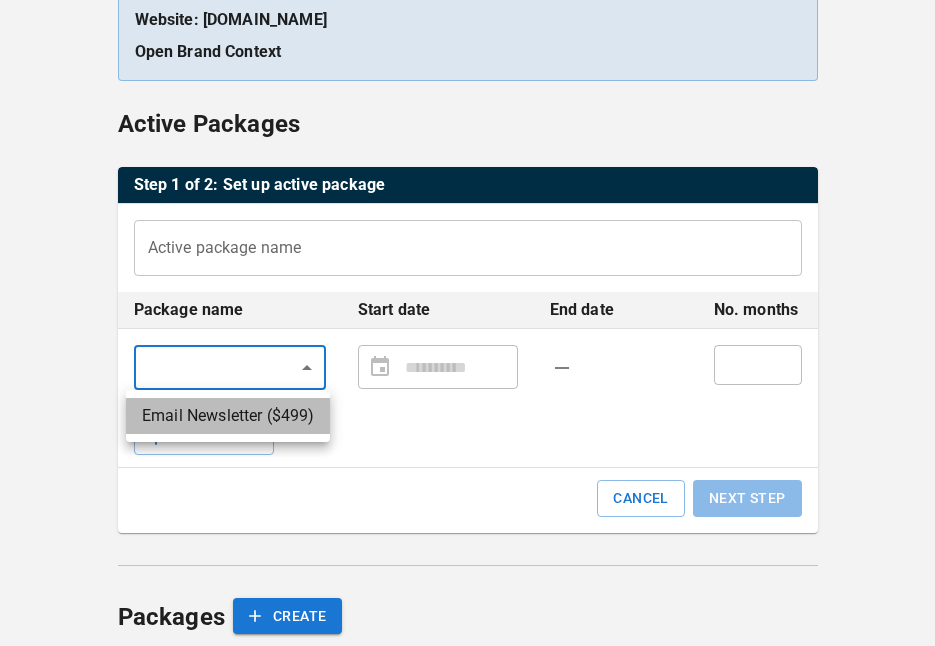 click on "Email Newsletter   ($ 499 )" at bounding box center [228, 416] 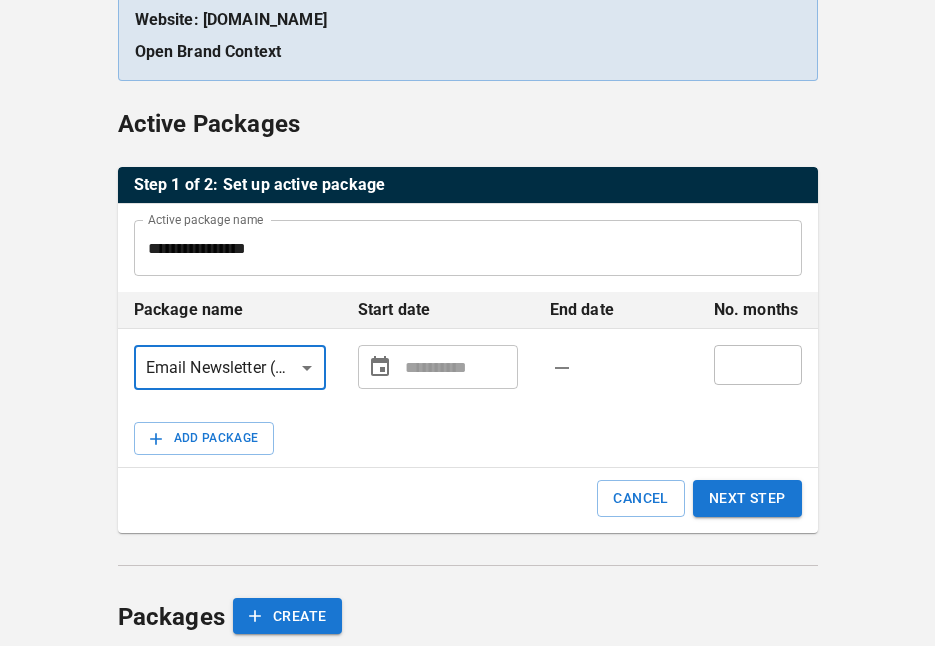 type on "**********" 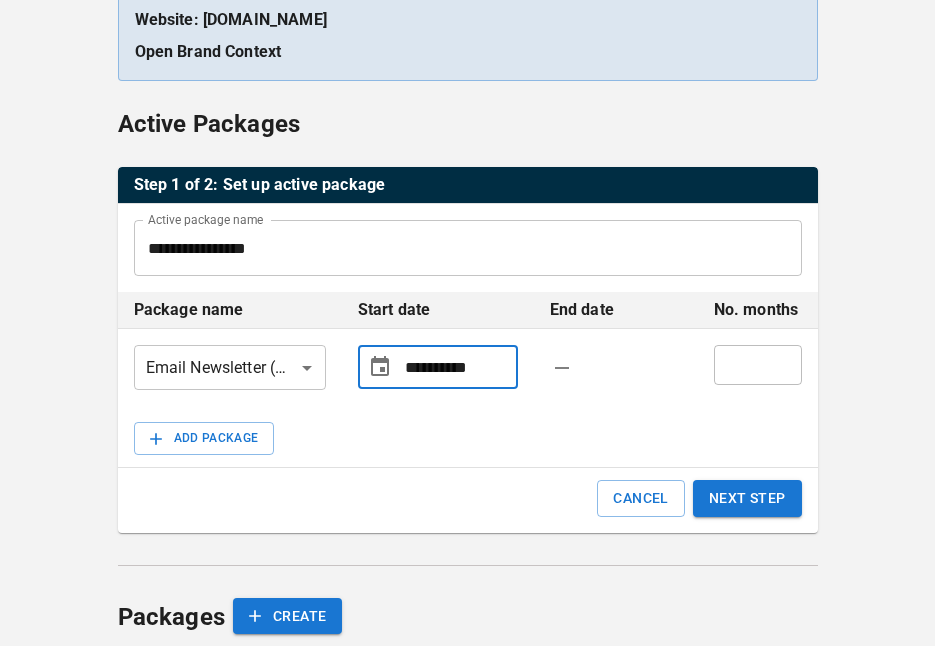 click on "**********" at bounding box center [457, 367] 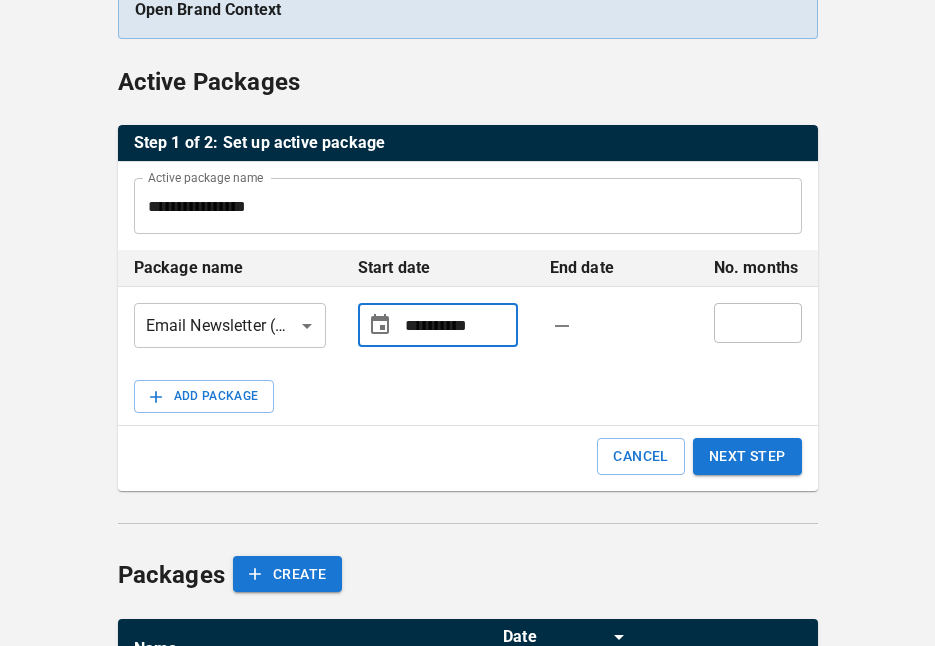 scroll, scrollTop: 353, scrollLeft: 0, axis: vertical 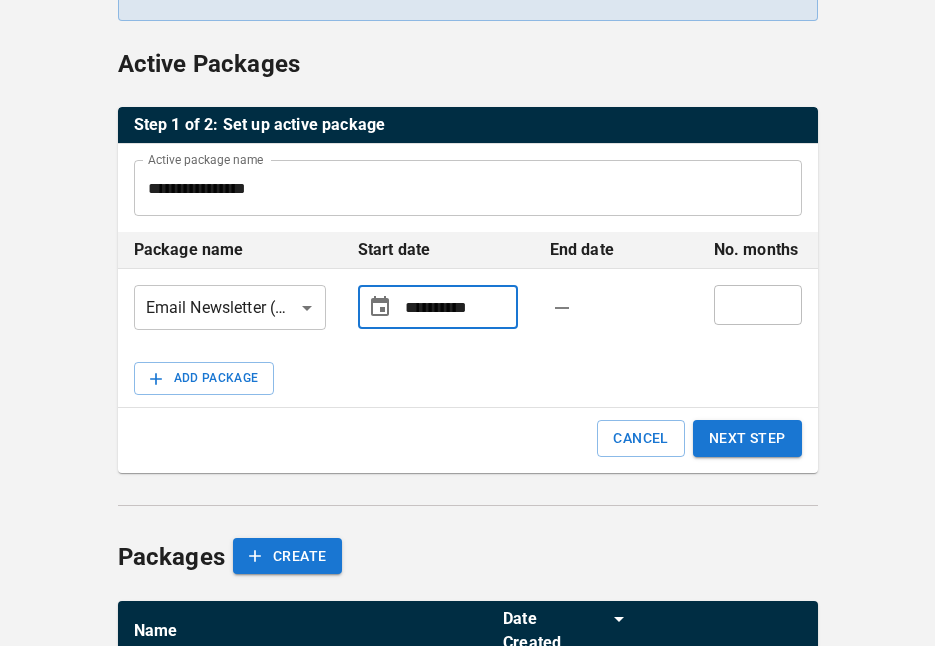 click on "**********" at bounding box center [457, 307] 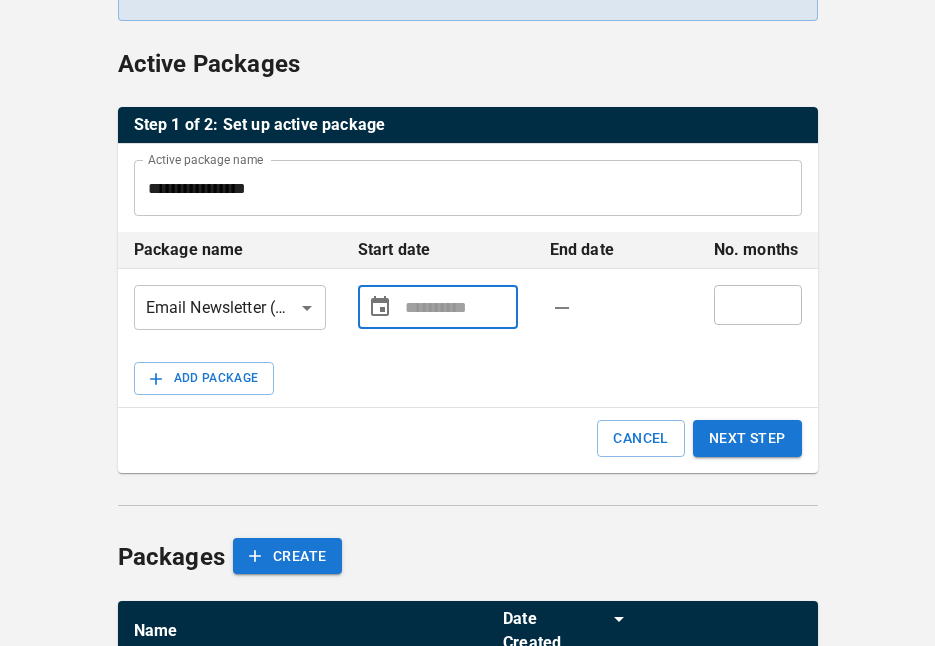 click 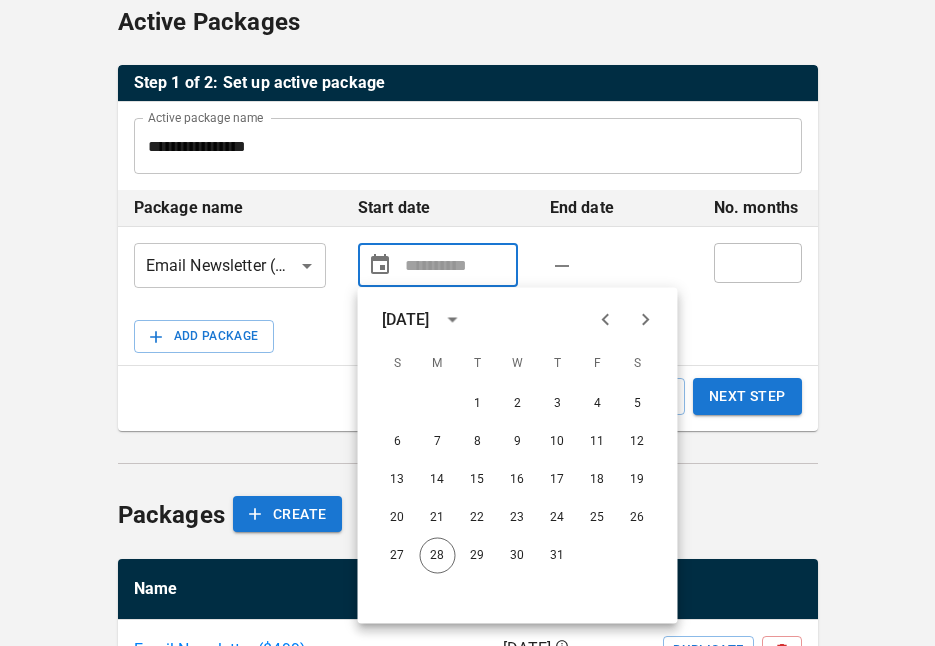 scroll, scrollTop: 402, scrollLeft: 0, axis: vertical 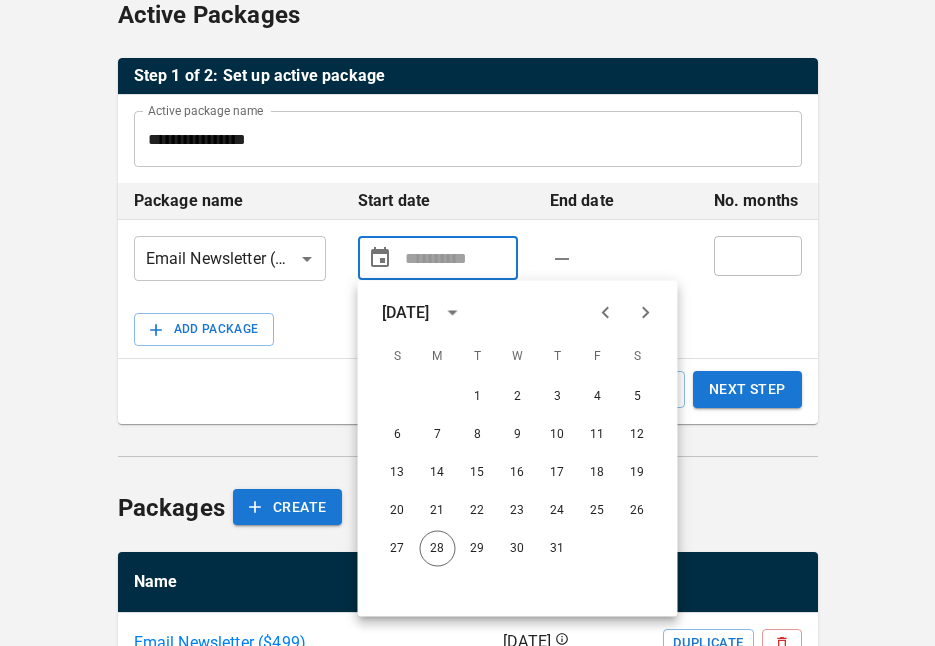 click 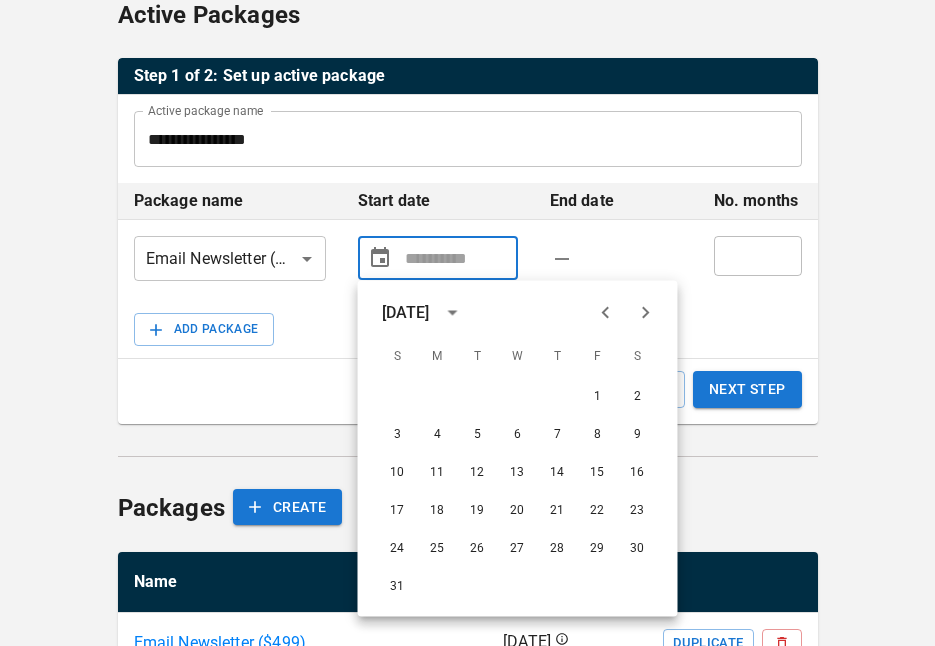 click 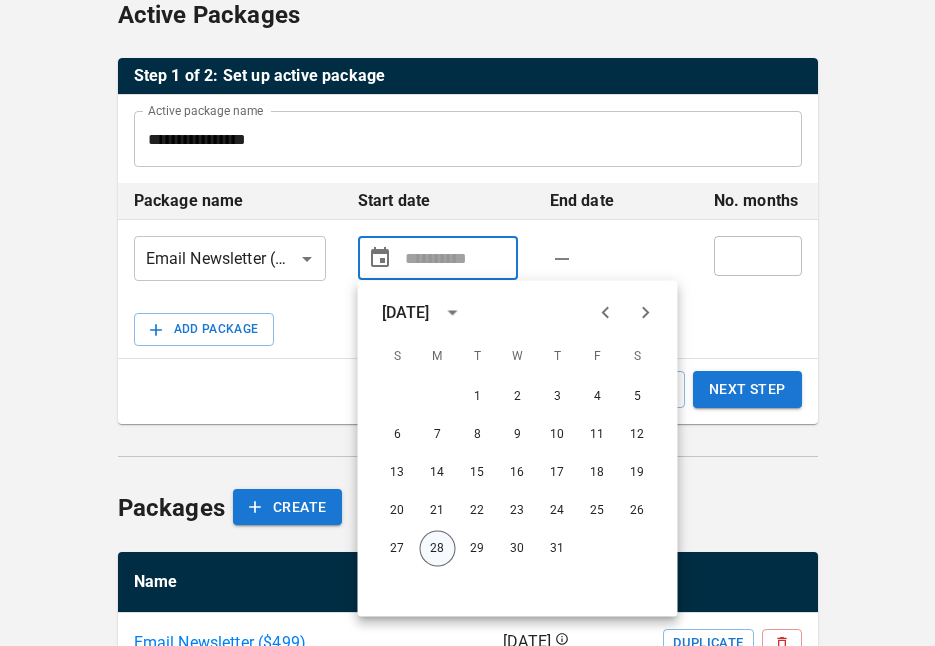 click on "28" at bounding box center [438, 549] 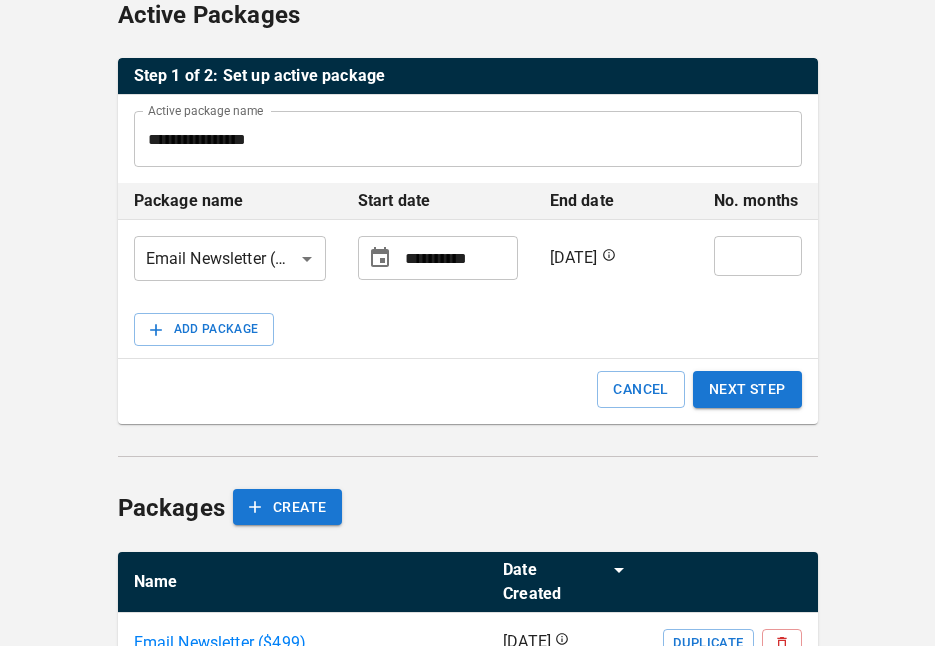 click on "*" at bounding box center [758, 256] 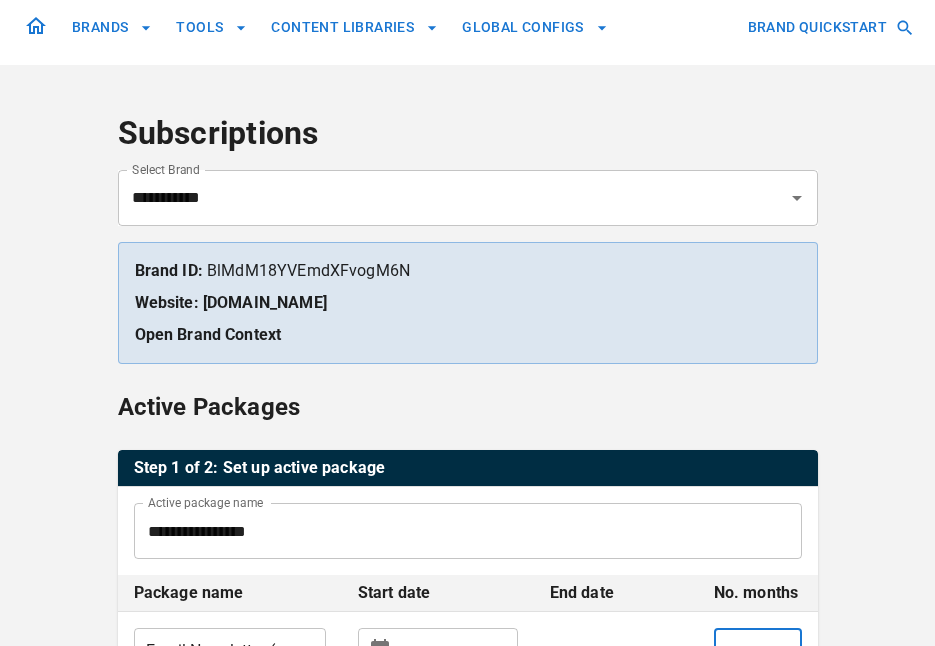scroll, scrollTop: 465, scrollLeft: 0, axis: vertical 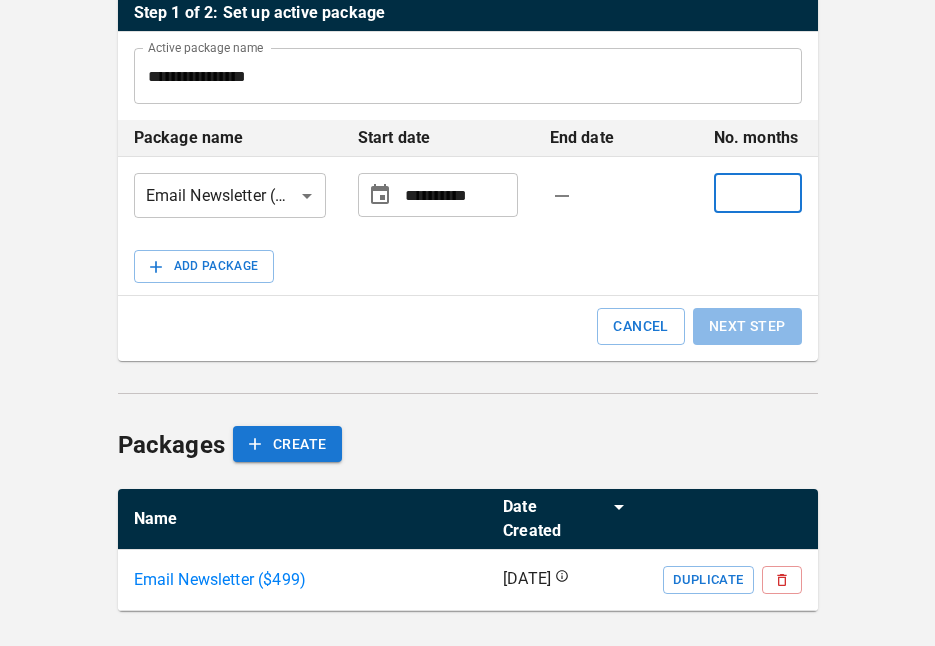 type on "*" 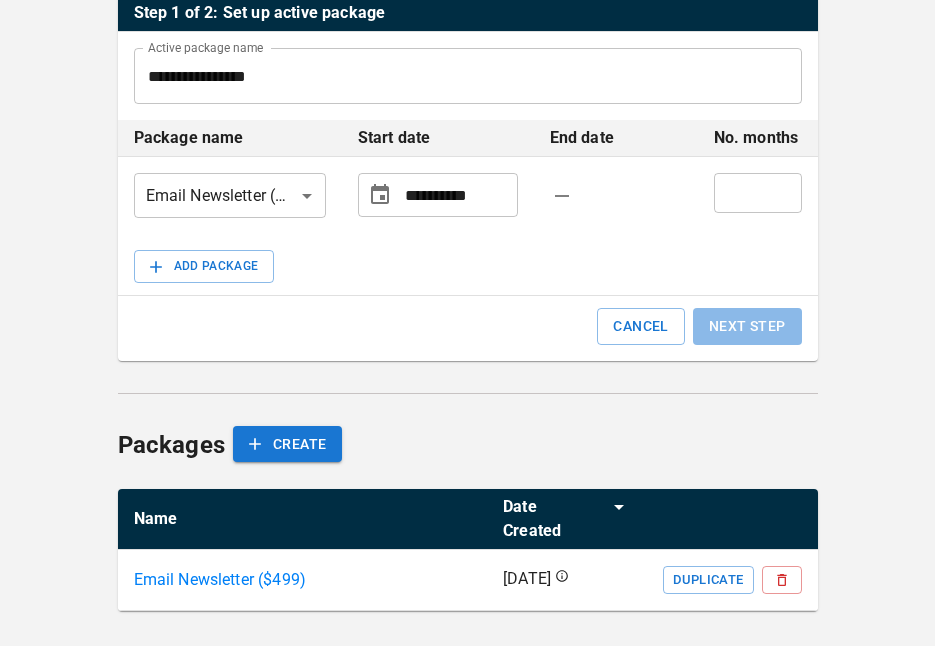 click on "Email Newsletter   ($ 499 )" at bounding box center [220, 580] 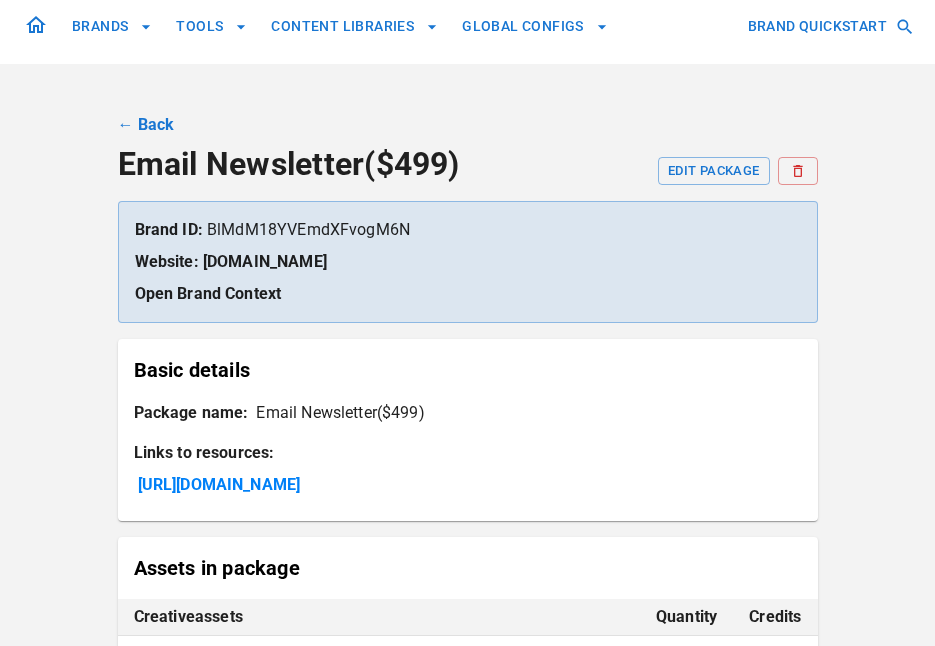 scroll, scrollTop: 0, scrollLeft: 0, axis: both 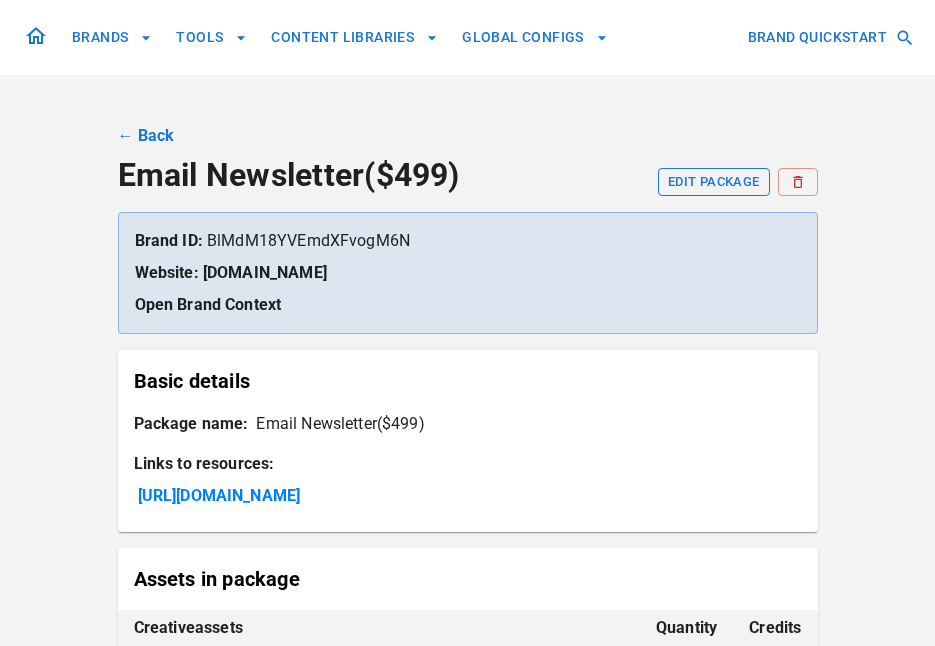 click on "EDIT PACKAGE" at bounding box center (713, 182) 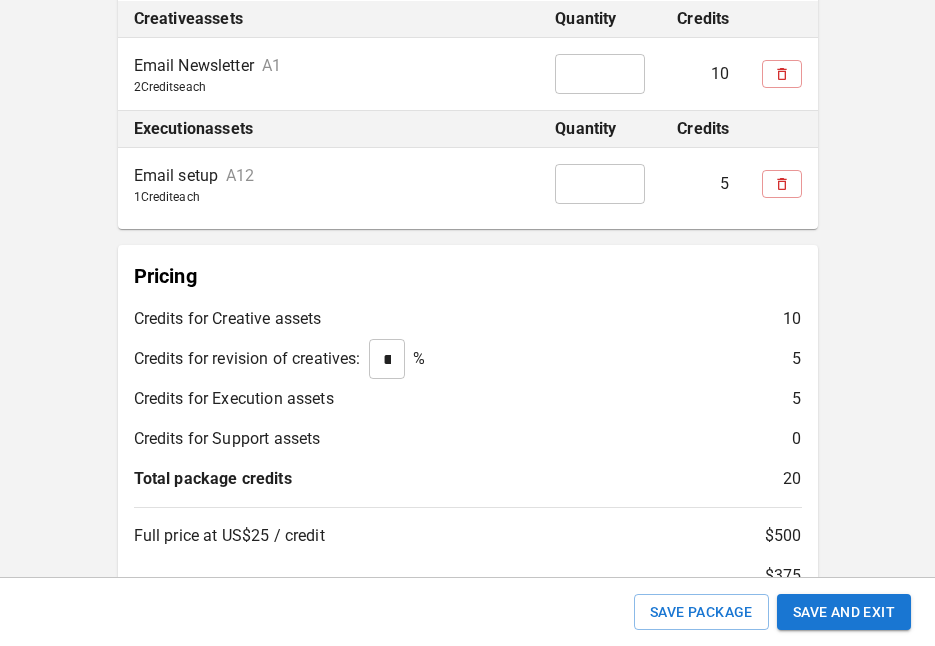 scroll, scrollTop: 779, scrollLeft: 0, axis: vertical 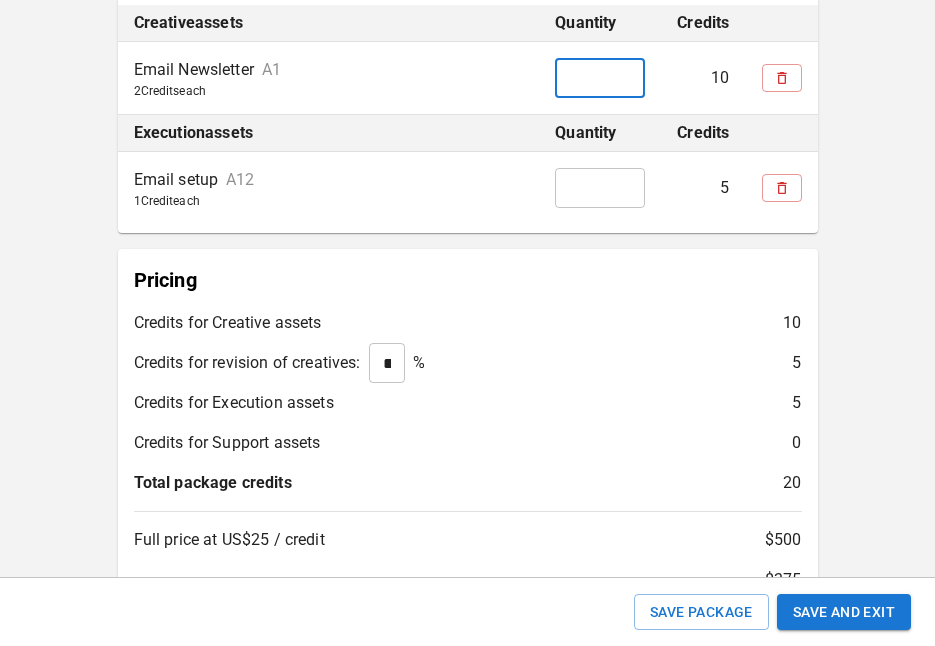 click on "*" at bounding box center (600, 78) 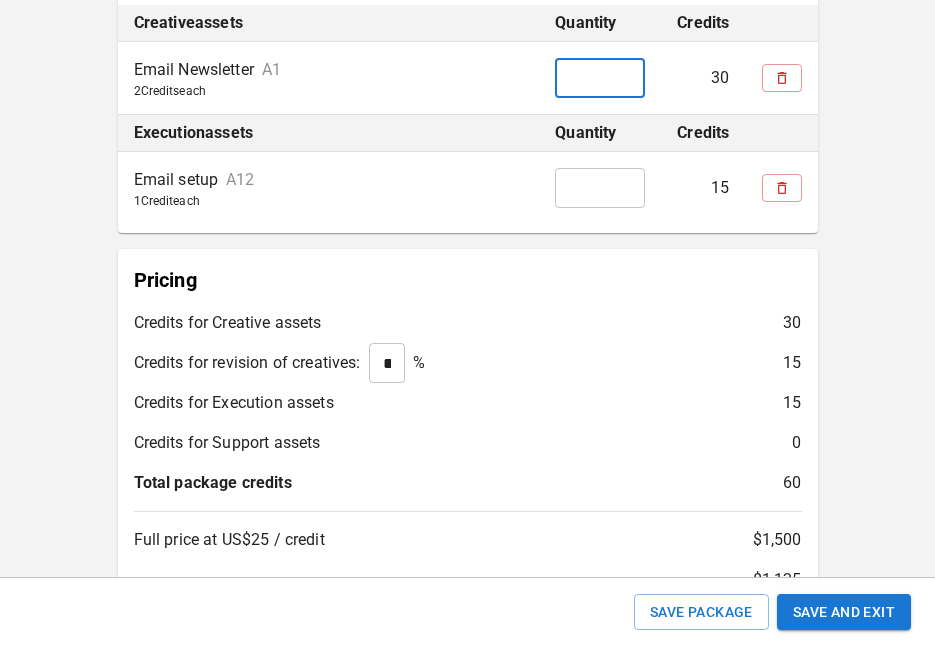 type on "**" 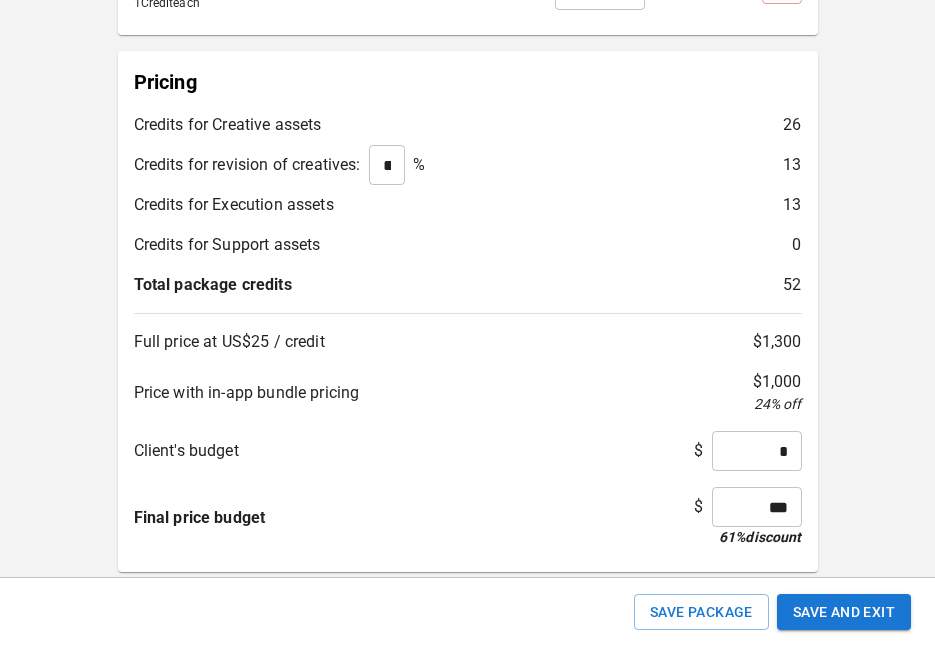 scroll, scrollTop: 1003, scrollLeft: 0, axis: vertical 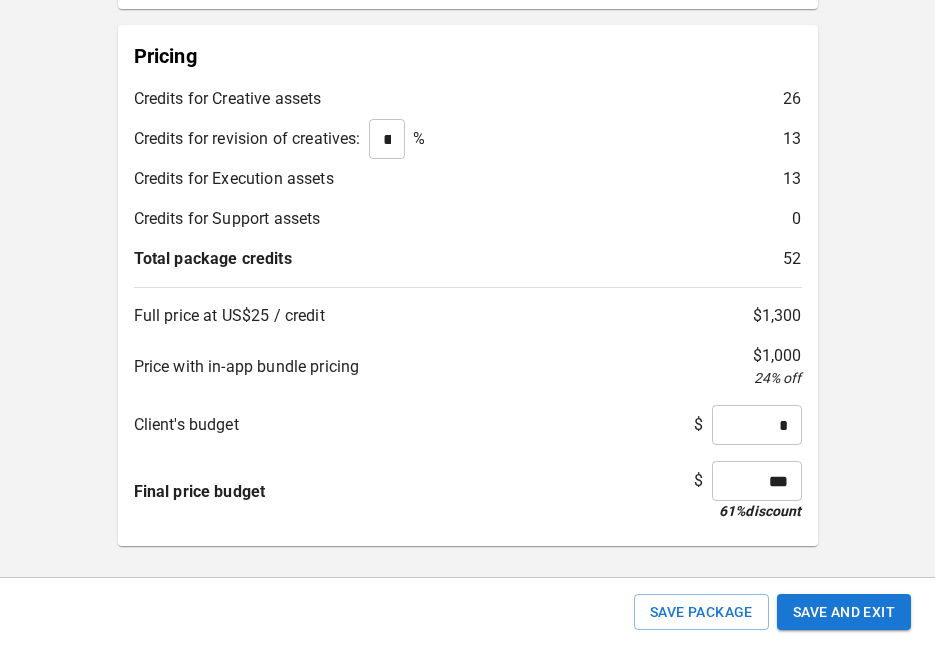 type on "**" 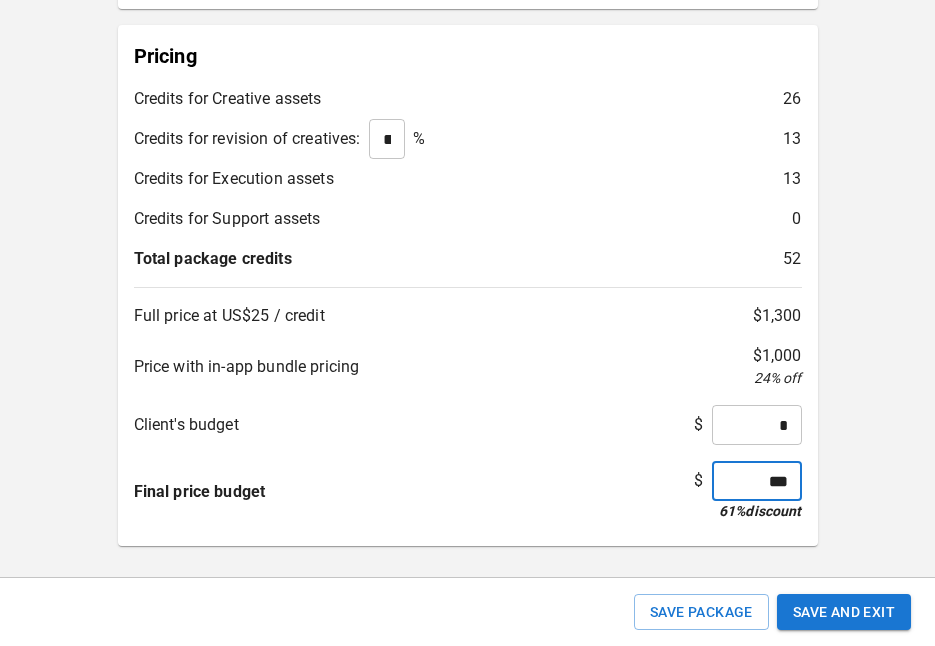 click on "***" at bounding box center [757, 481] 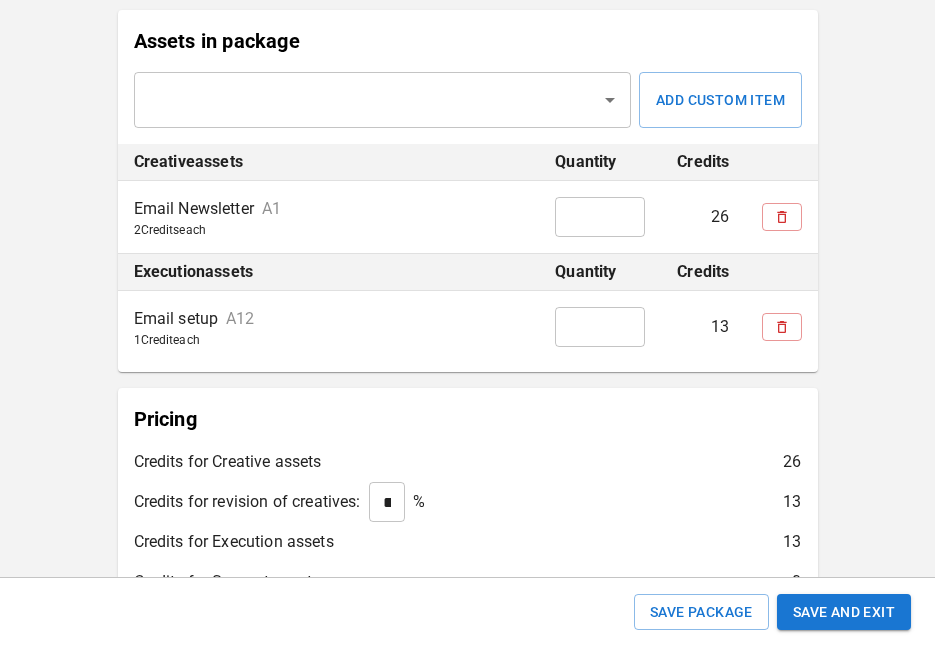 scroll, scrollTop: 627, scrollLeft: 0, axis: vertical 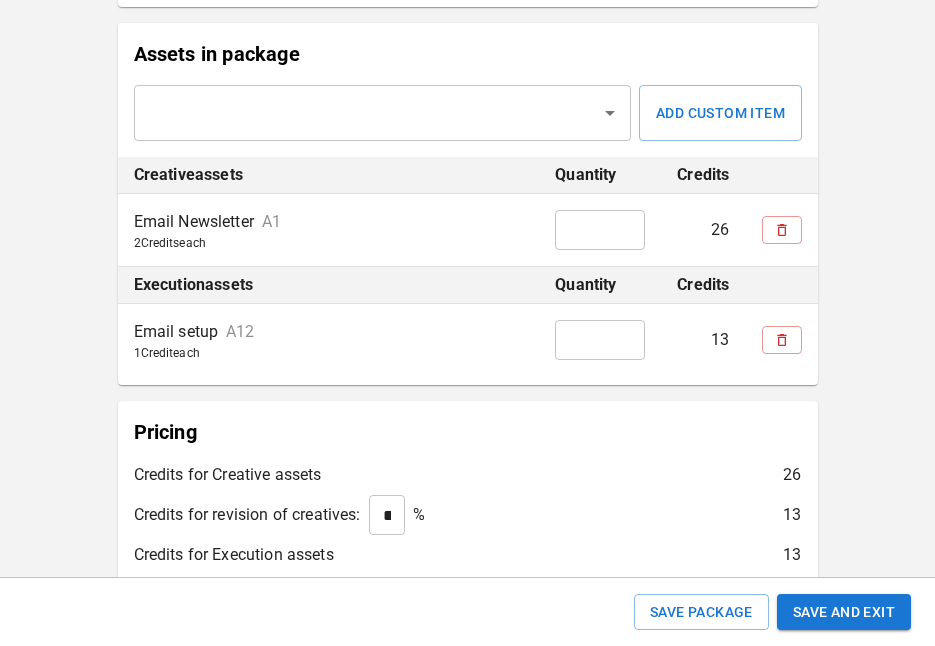 type on "*****" 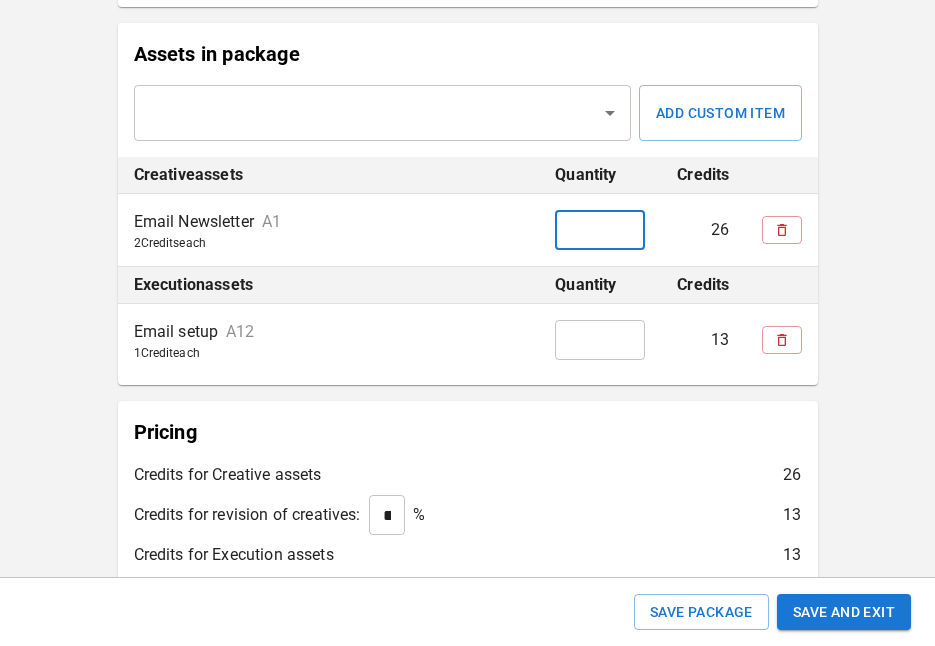 click on "**" at bounding box center [600, 230] 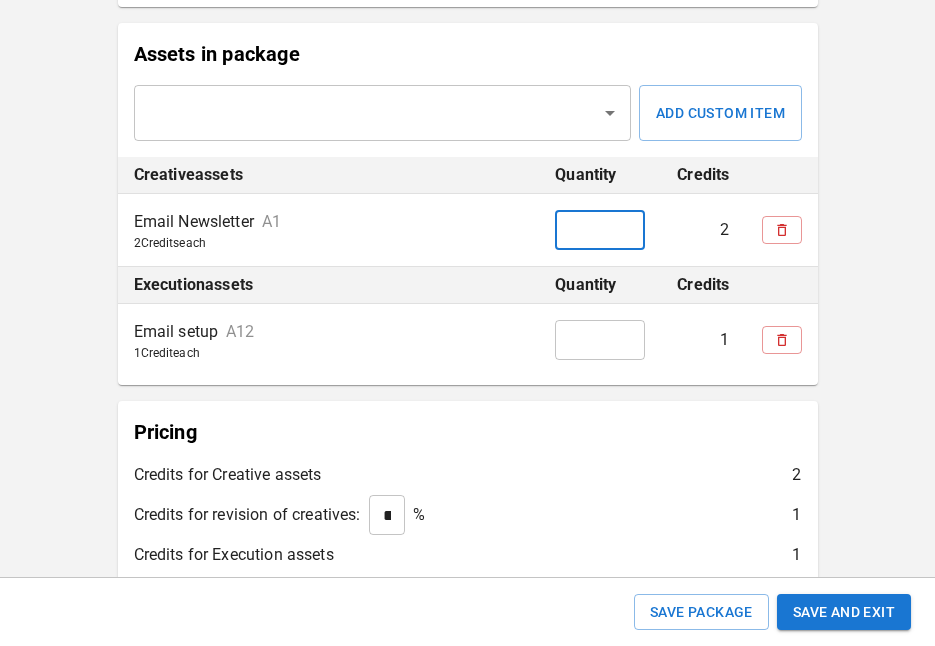 type on "**" 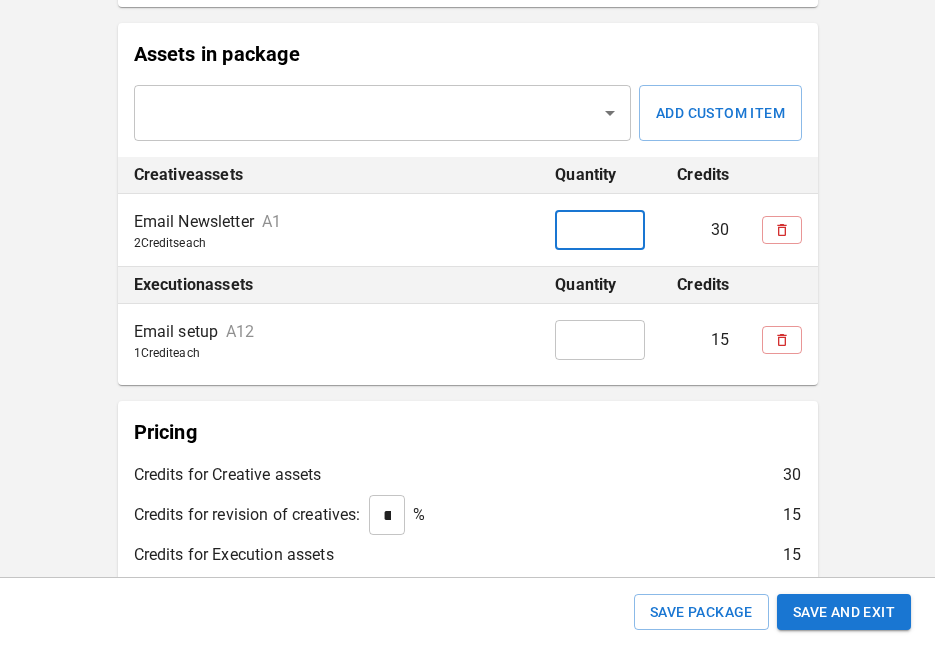type on "**" 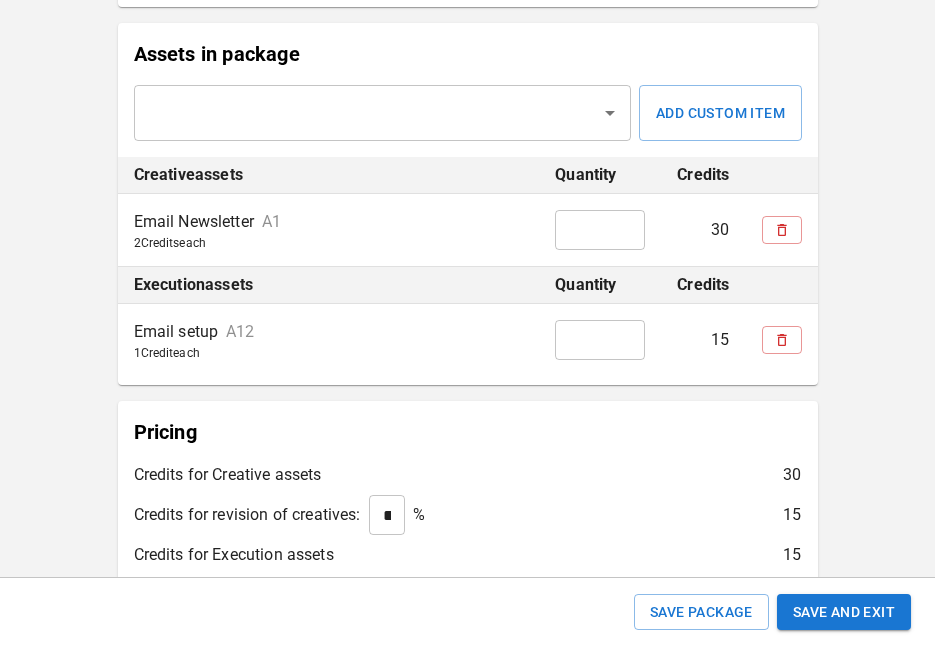 scroll, scrollTop: 1003, scrollLeft: 0, axis: vertical 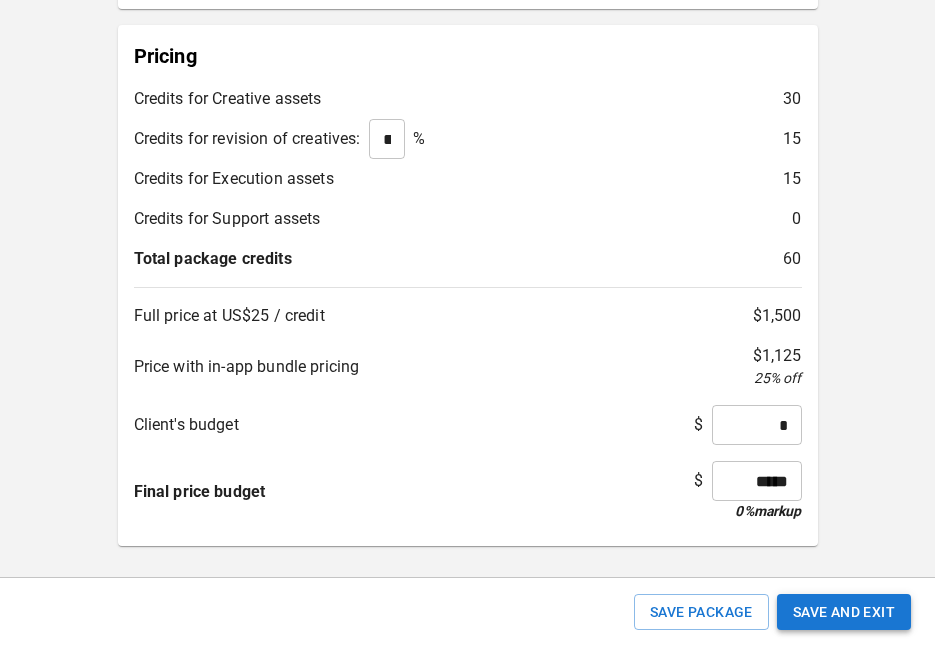 click on "Save and Exit" at bounding box center [844, 612] 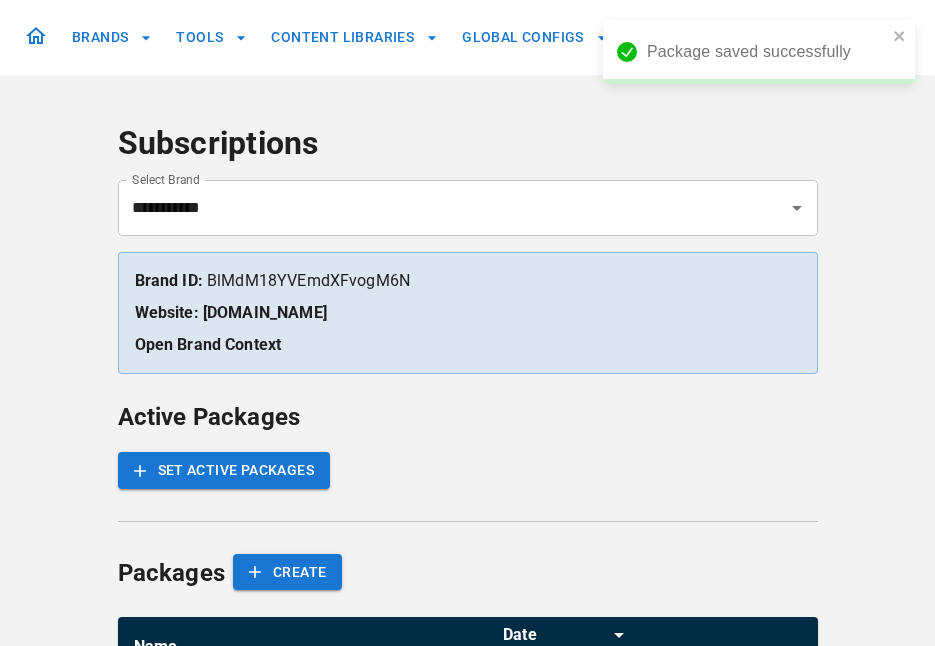 scroll, scrollTop: 128, scrollLeft: 0, axis: vertical 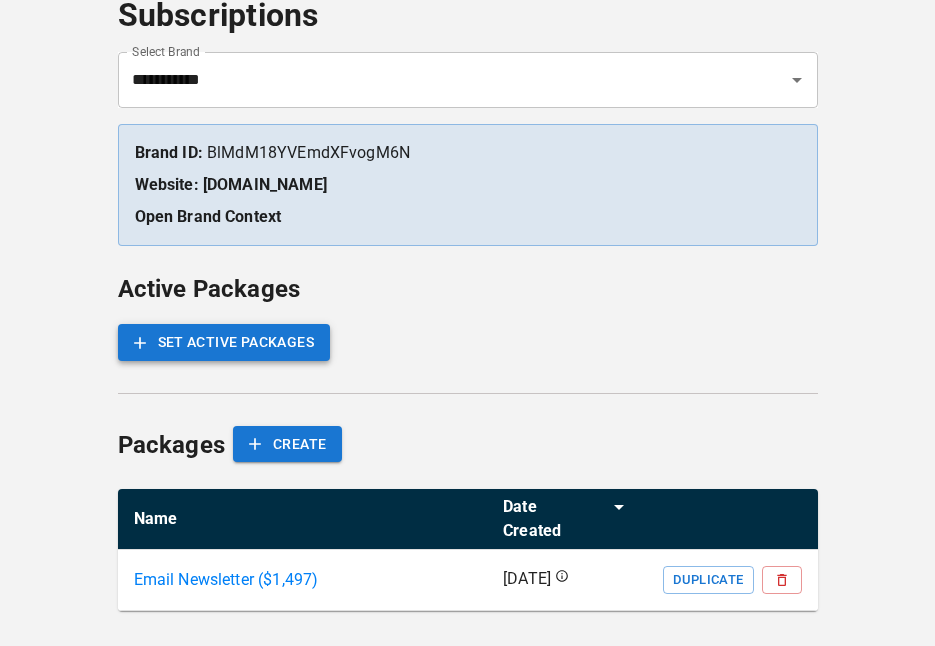 click on "SET ACTIVE PACKAGES" at bounding box center (224, 342) 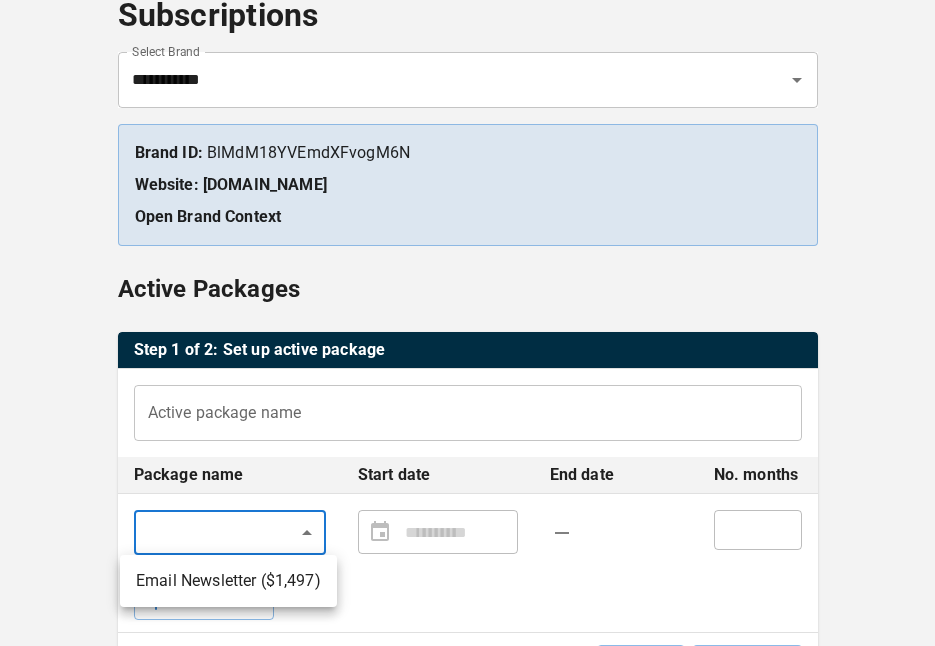 click on "**********" at bounding box center [467, 440] 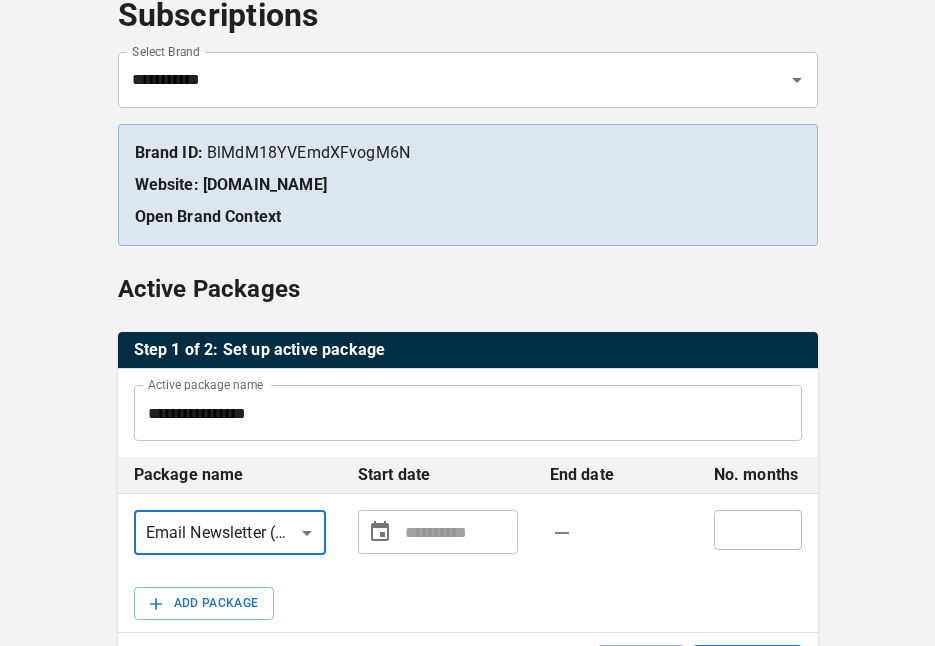 type on "**********" 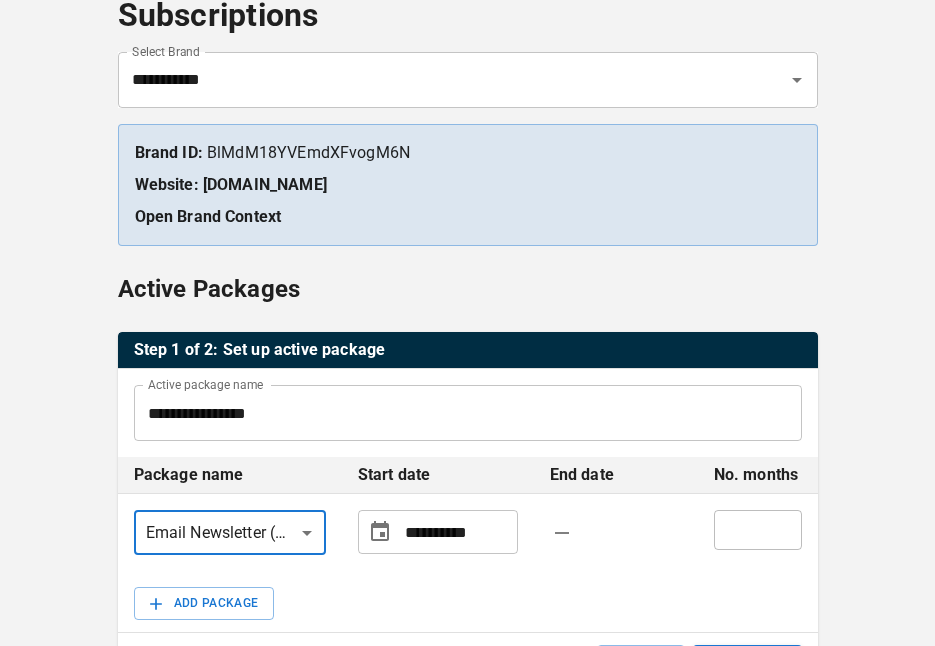 click on "**********" at bounding box center (457, 532) 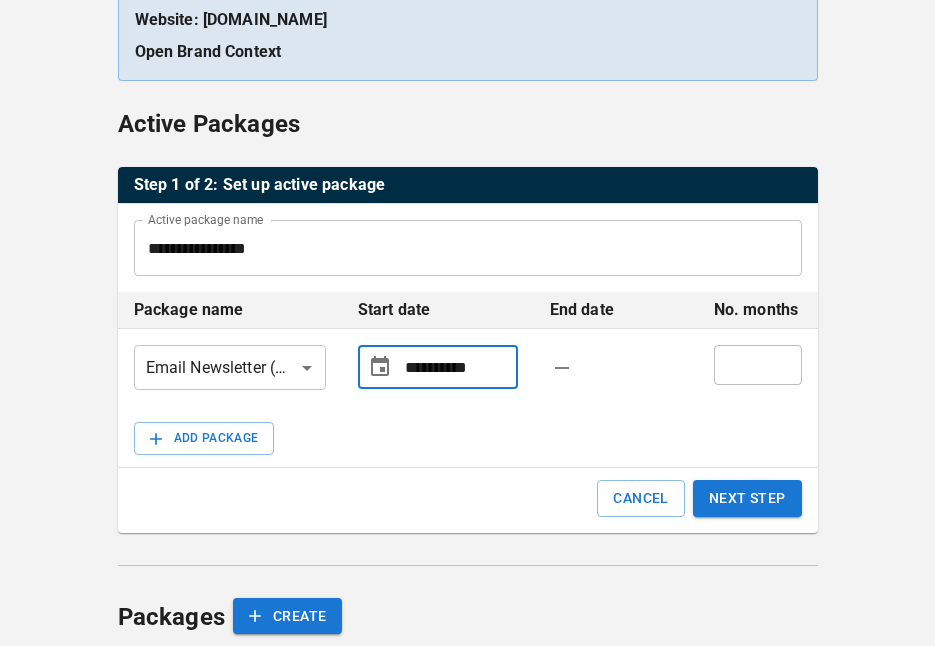 scroll, scrollTop: 334, scrollLeft: 0, axis: vertical 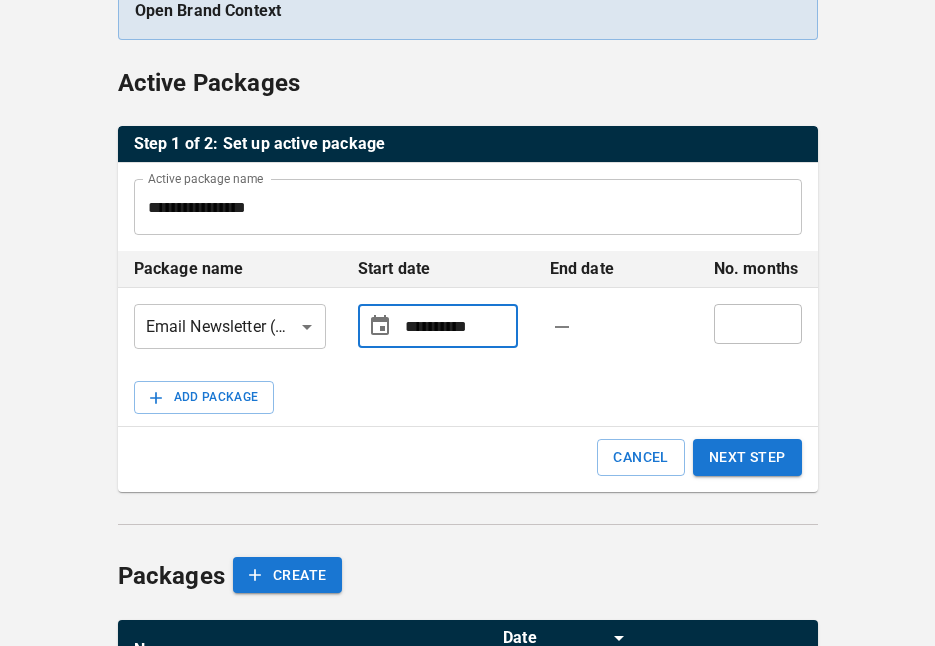 click on "**********" at bounding box center (457, 326) 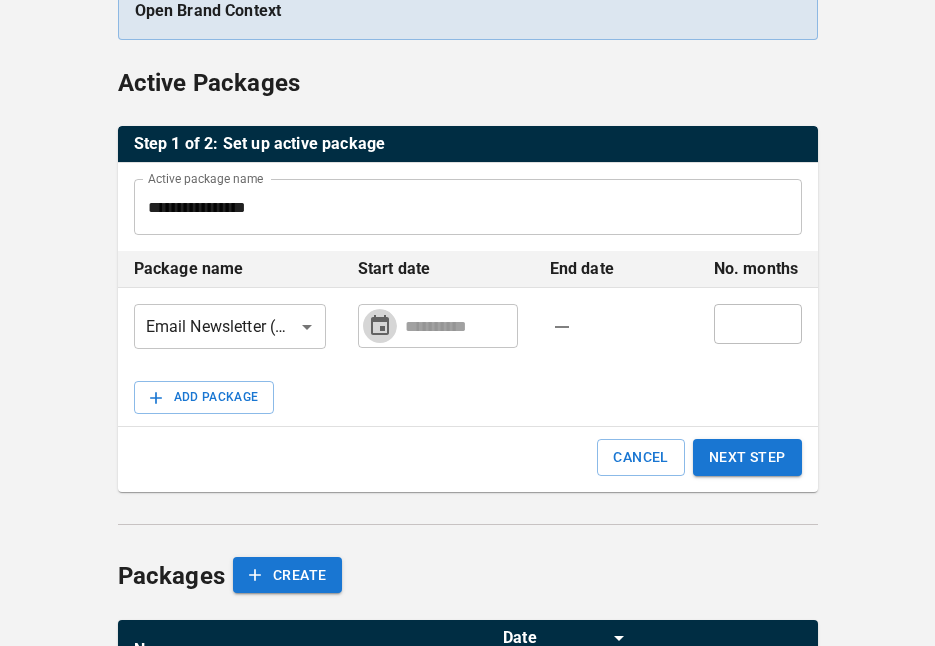 click 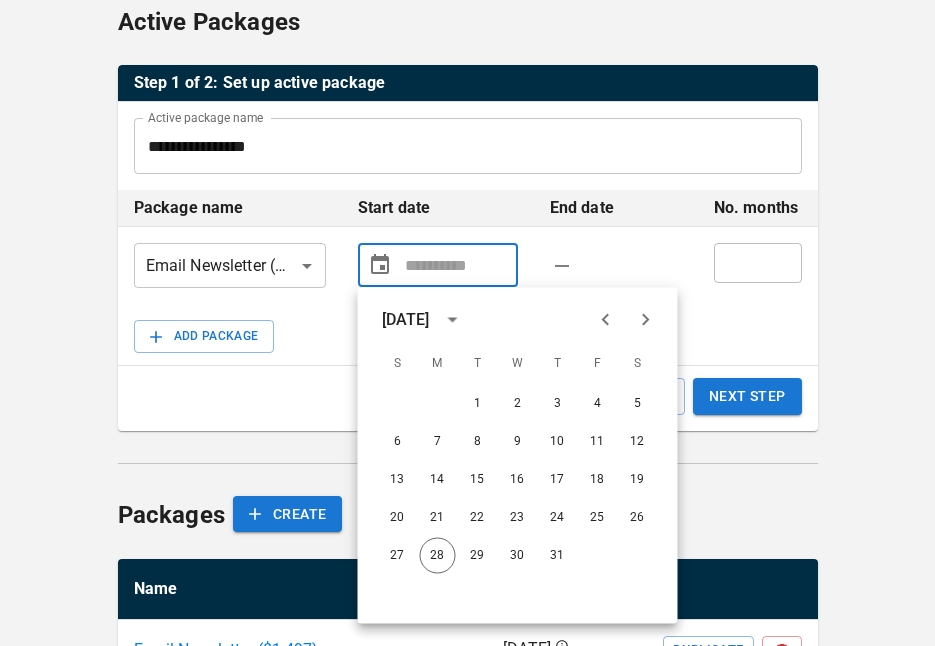 scroll, scrollTop: 435, scrollLeft: 0, axis: vertical 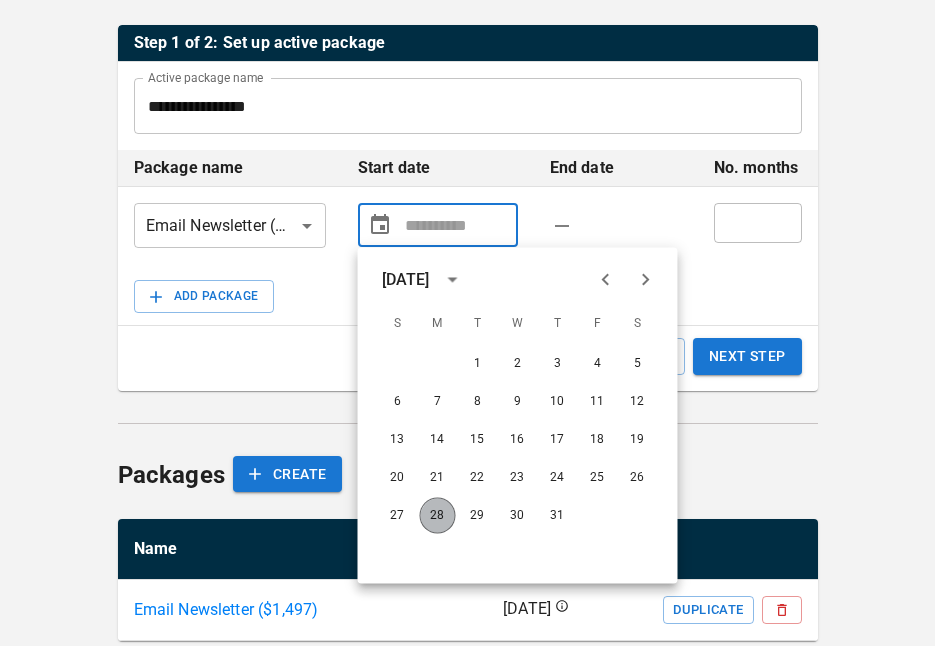 click on "28" at bounding box center [438, 516] 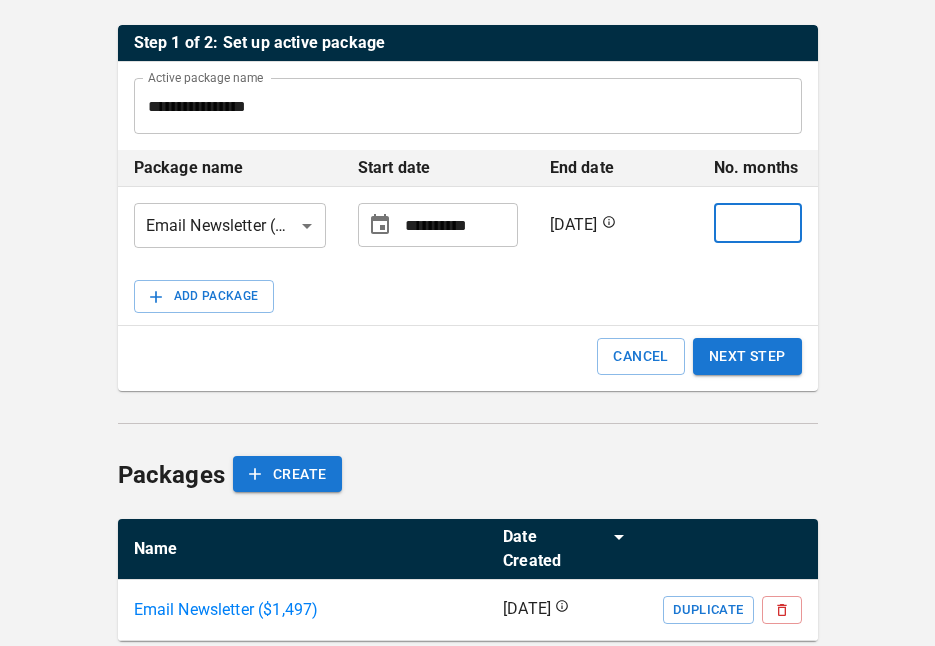 click on "*" at bounding box center [758, 223] 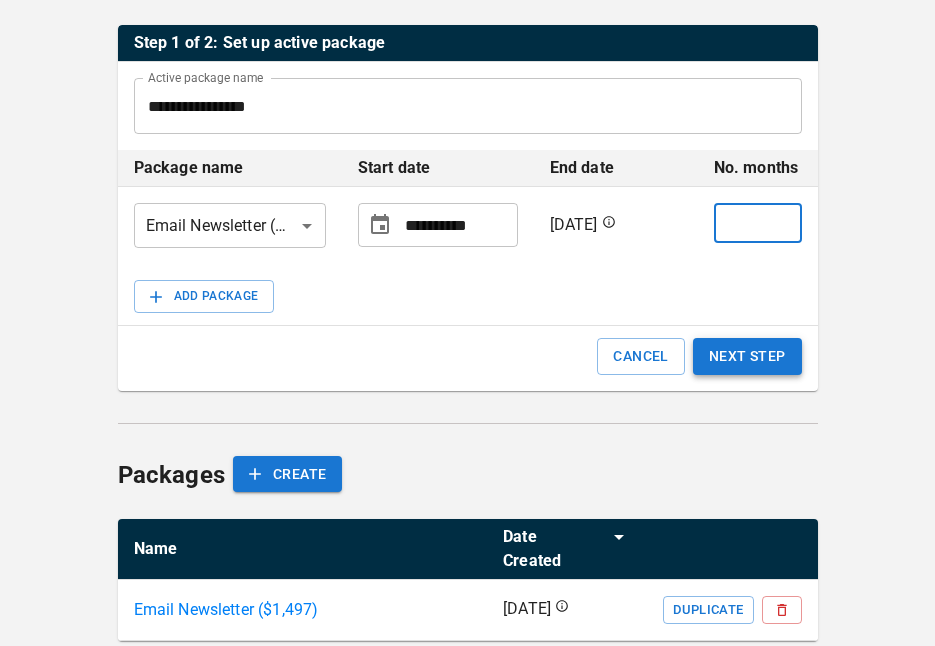 type on "**" 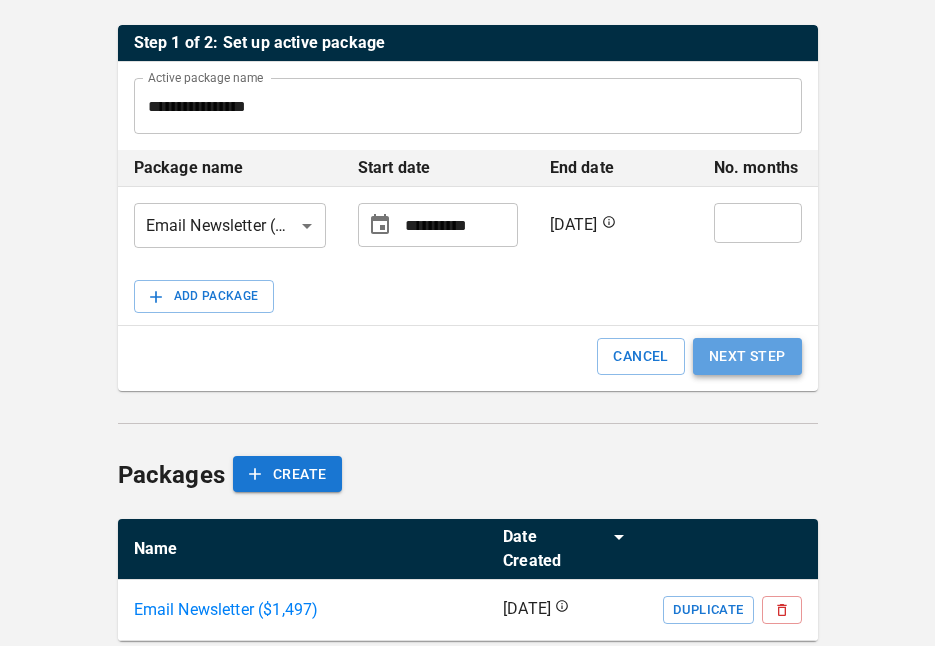 click on "NEXT STEP" at bounding box center [747, 356] 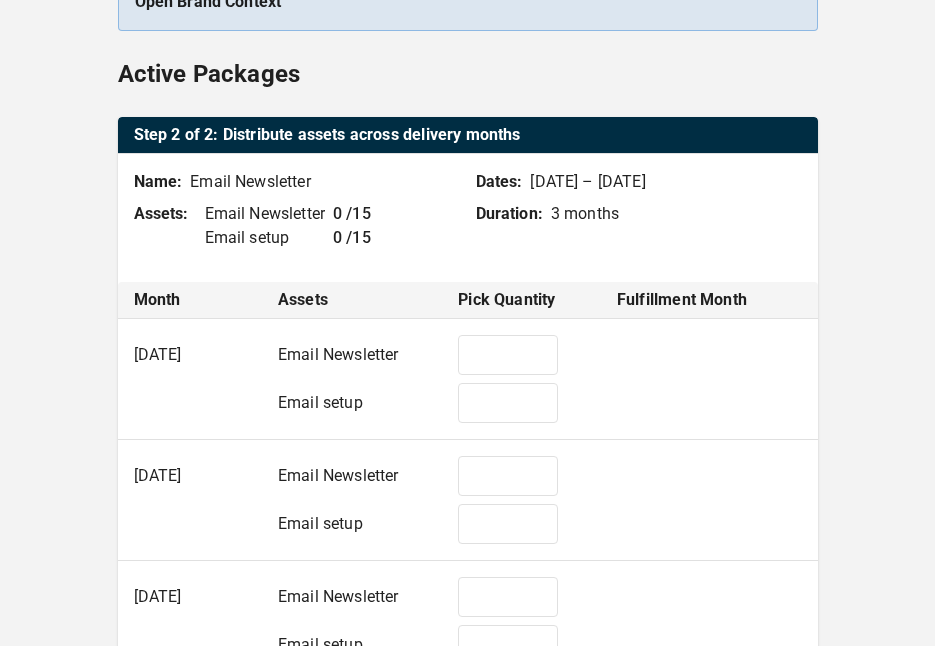 type on "*" 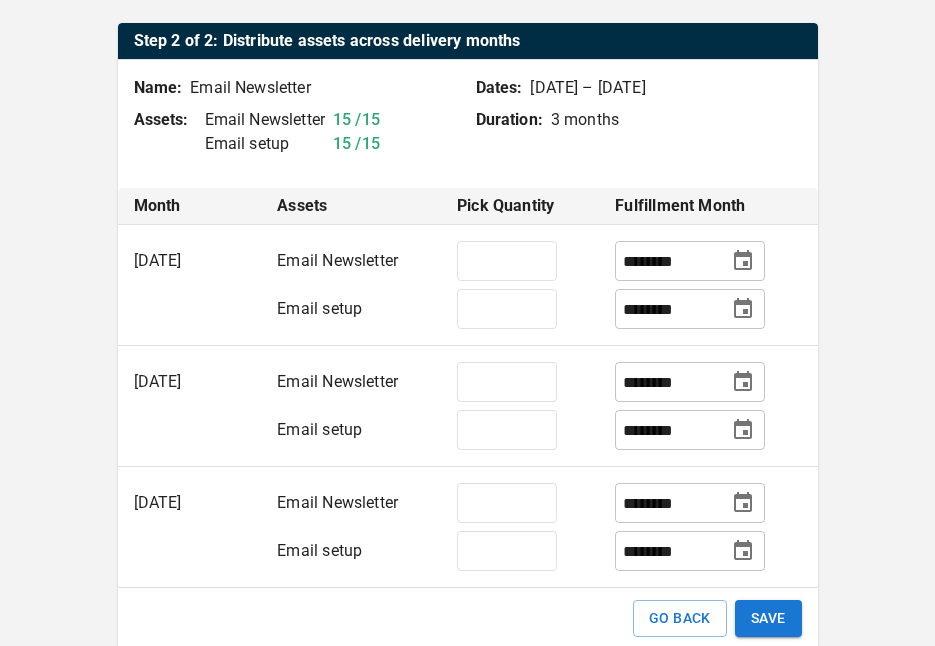 scroll, scrollTop: 438, scrollLeft: 0, axis: vertical 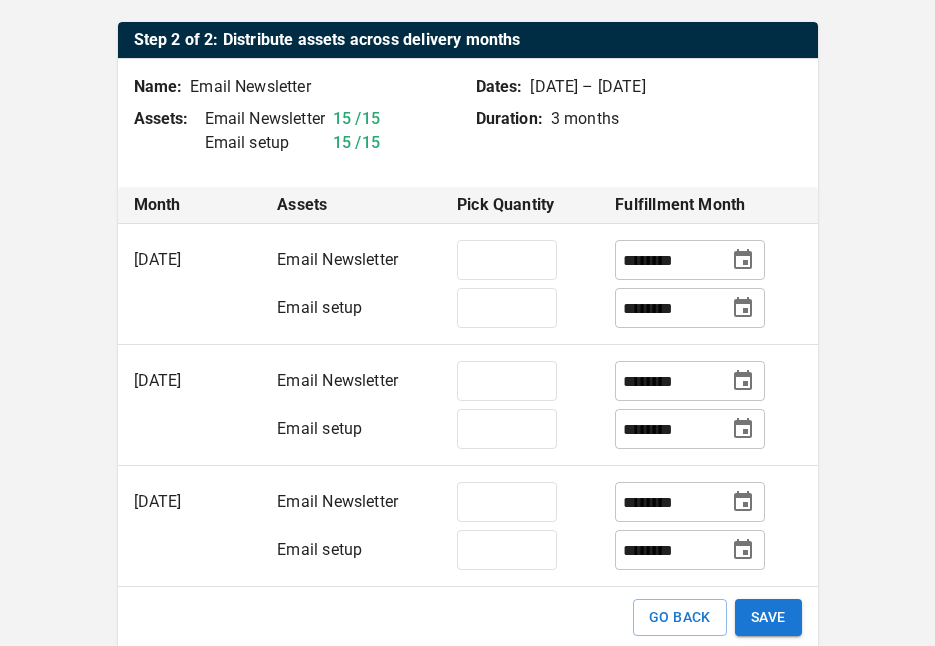 click on "******** ​" at bounding box center (690, 260) 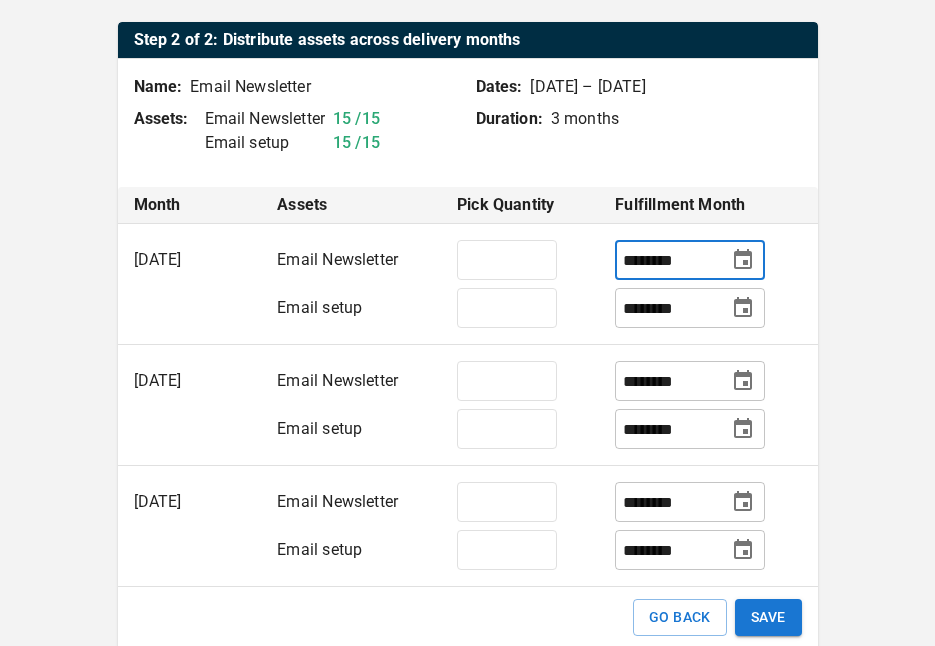 click 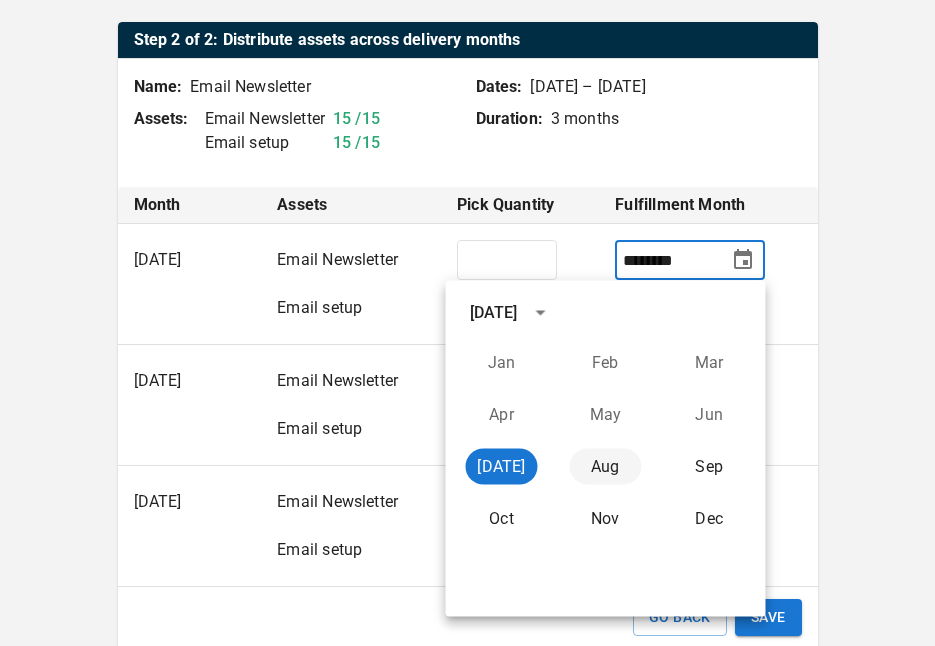 click on "Aug" at bounding box center (605, 467) 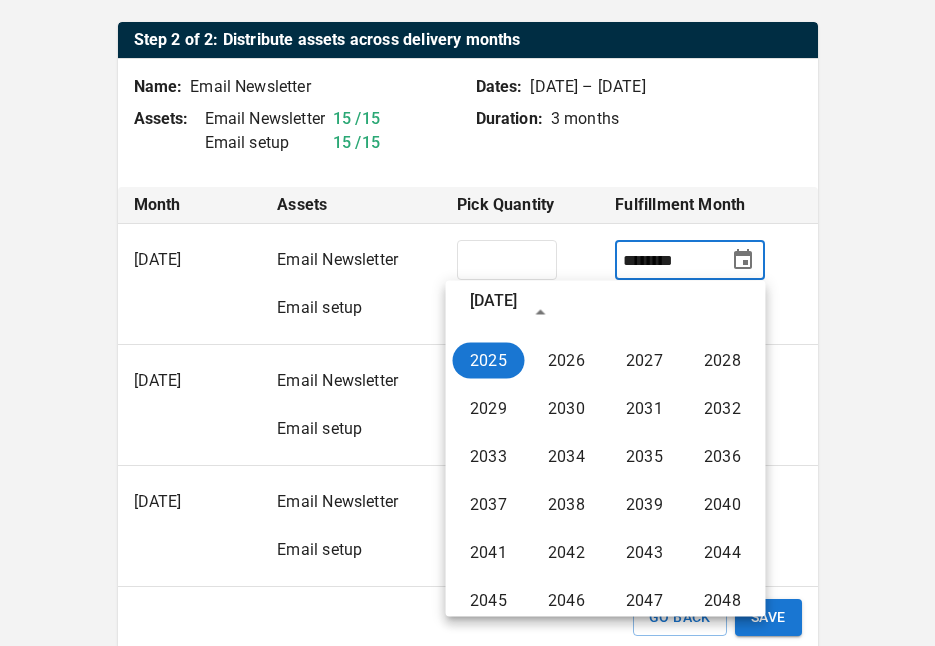 type on "********" 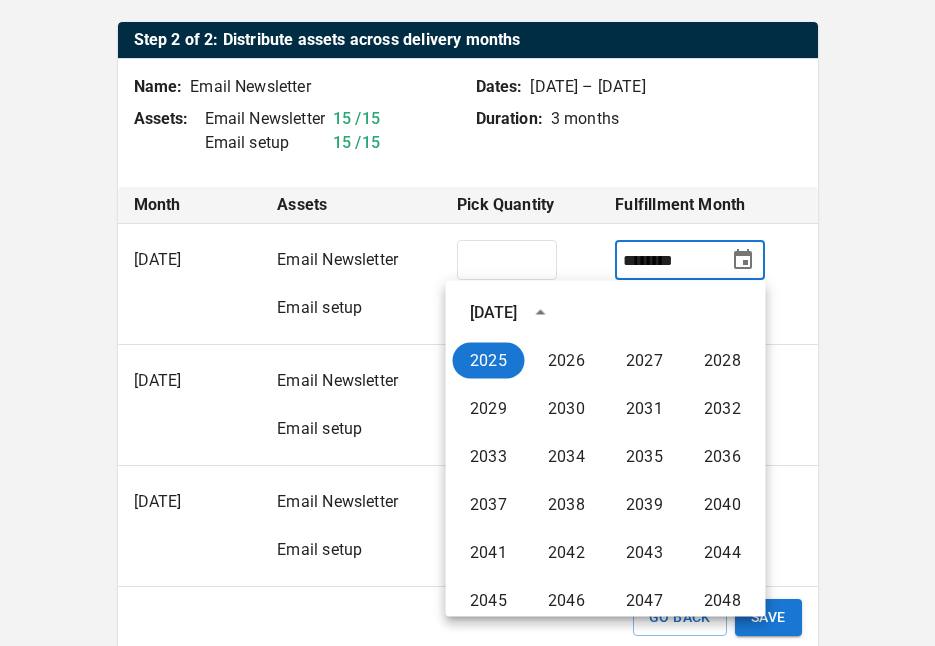 click on "**********" at bounding box center [467, 262] 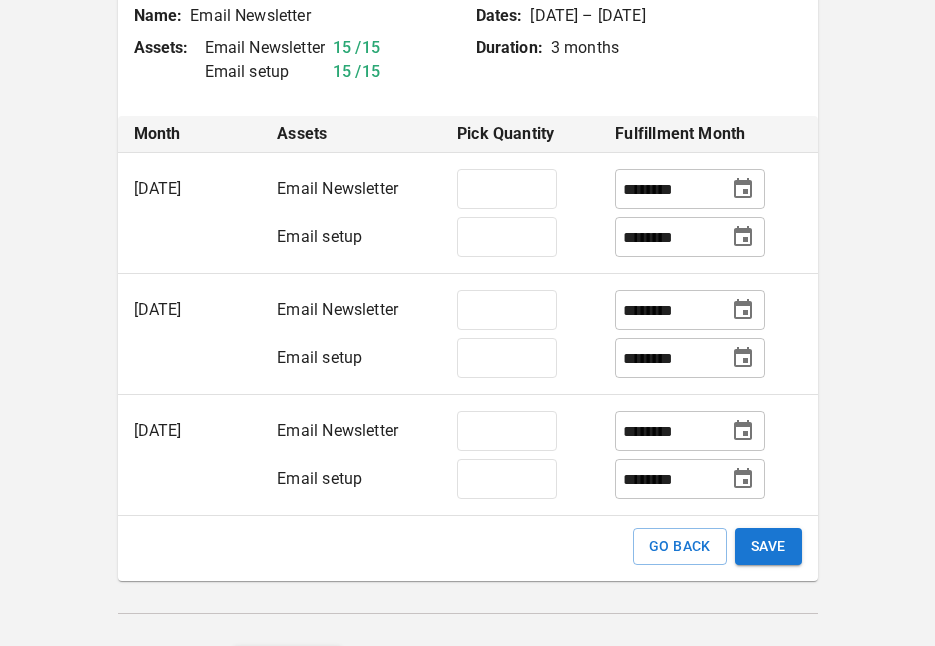 scroll, scrollTop: 512, scrollLeft: 0, axis: vertical 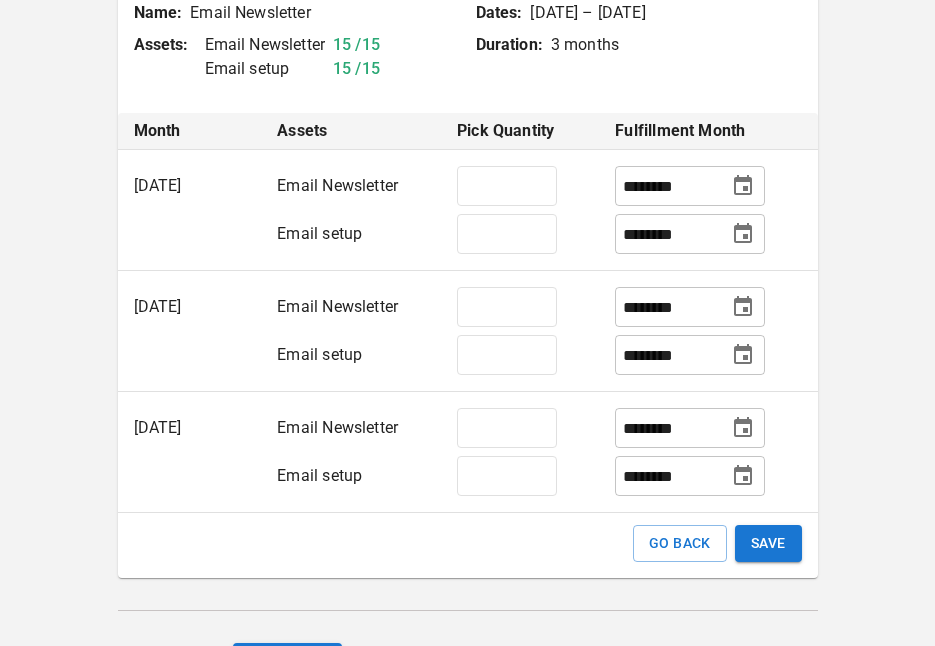 click on "********" at bounding box center (670, 234) 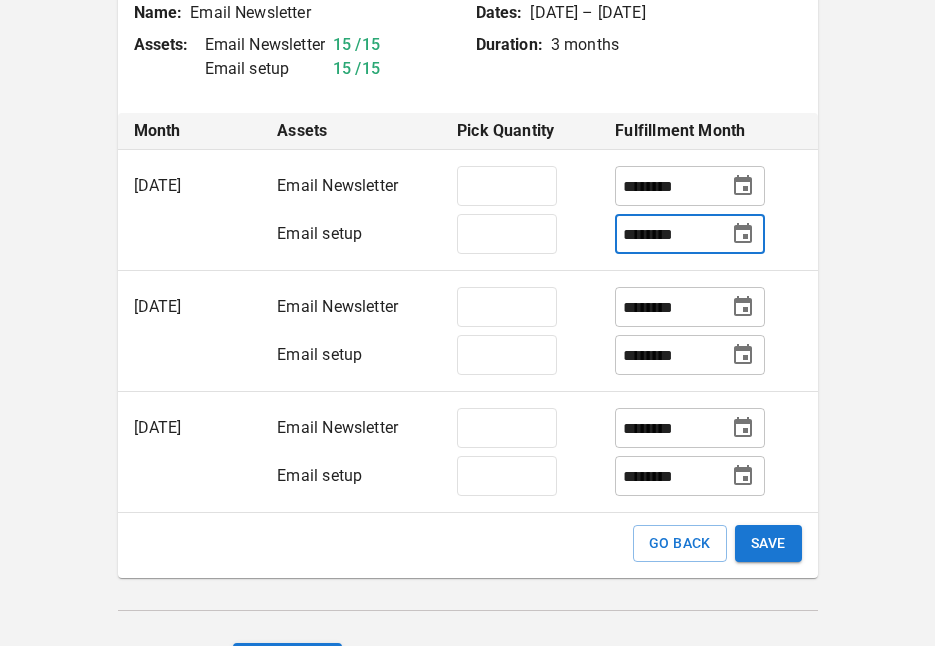 click 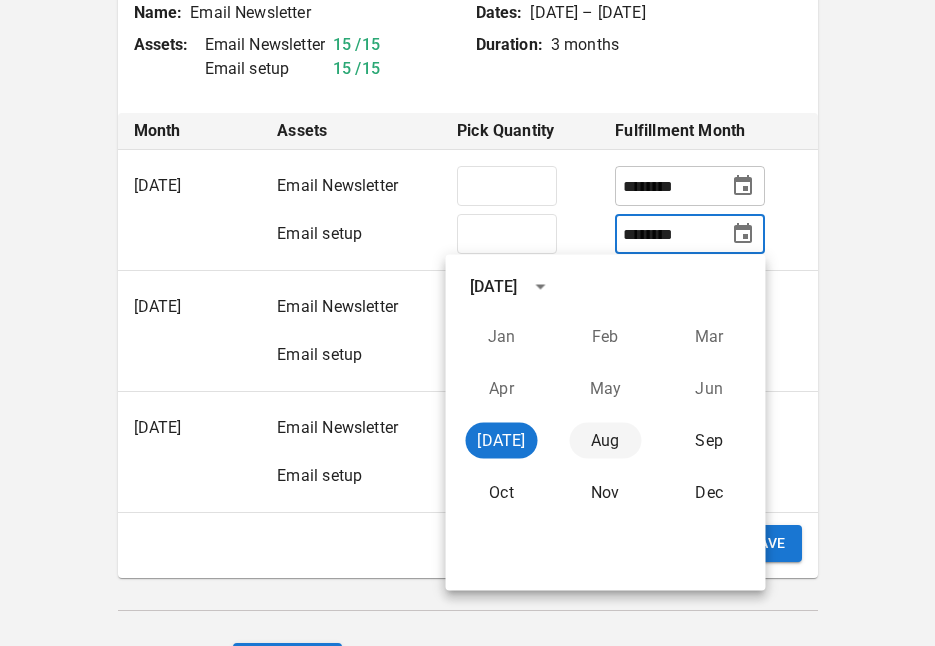 click on "Aug" at bounding box center (605, 441) 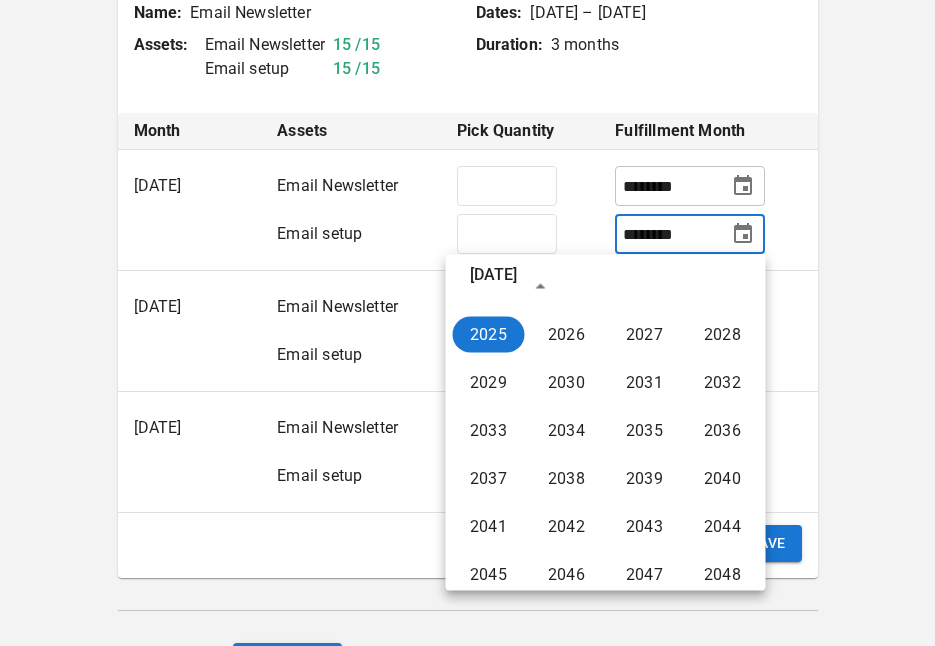 type on "********" 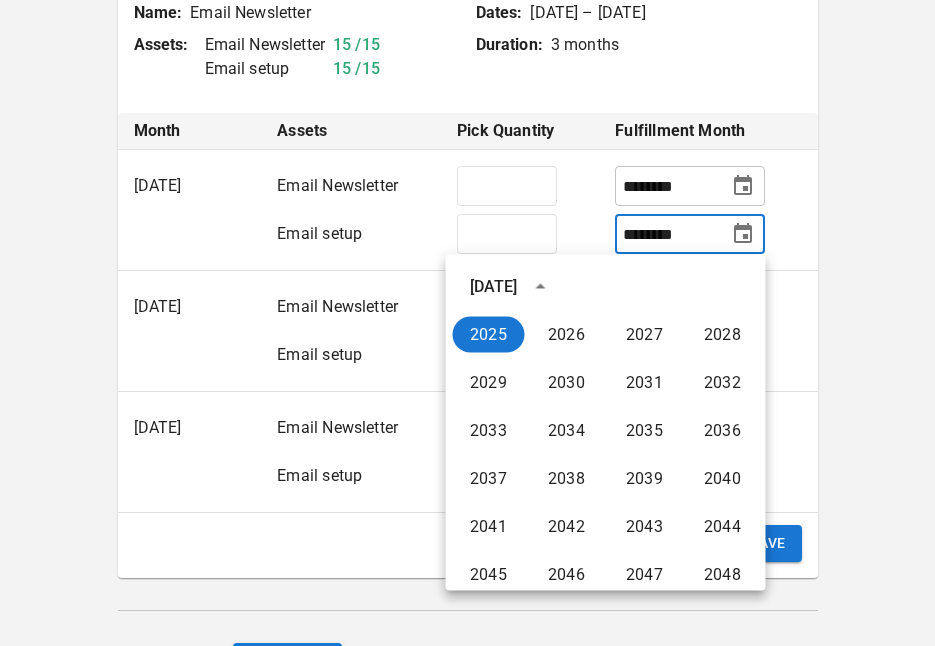 click on "******** ​" at bounding box center (708, 301) 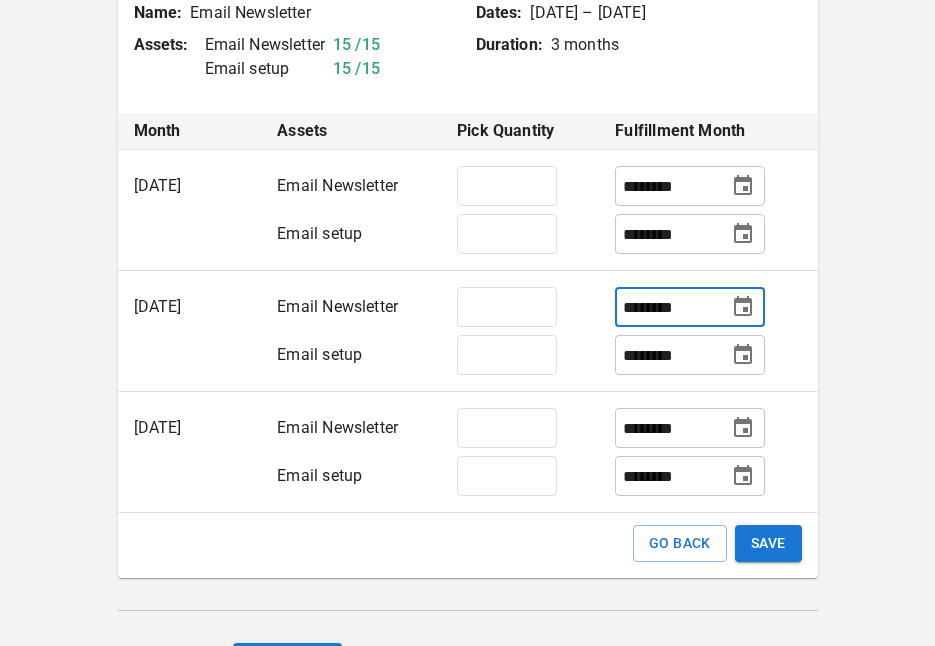 click on "********" at bounding box center (670, 307) 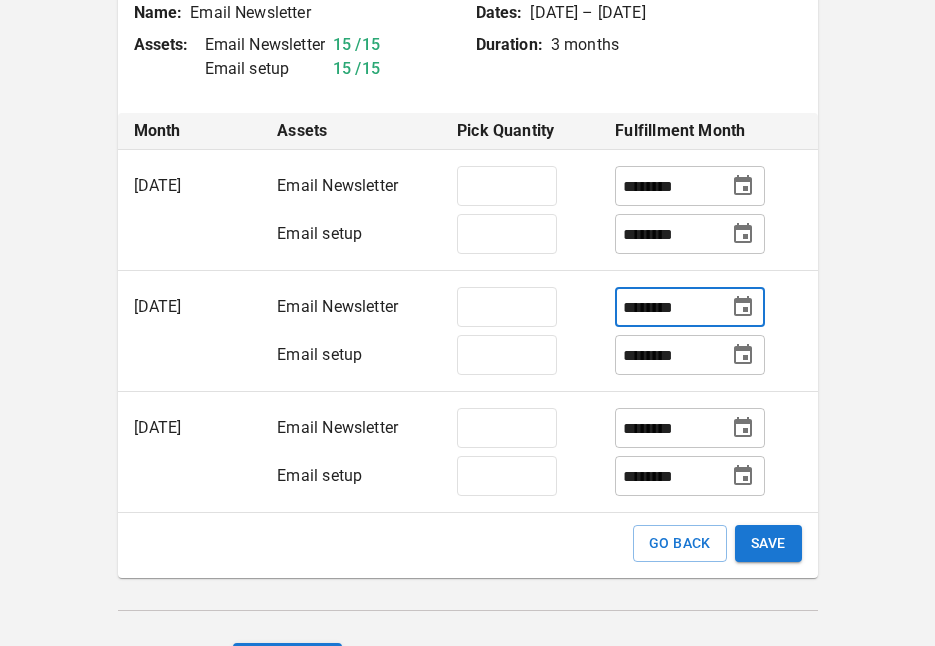 click 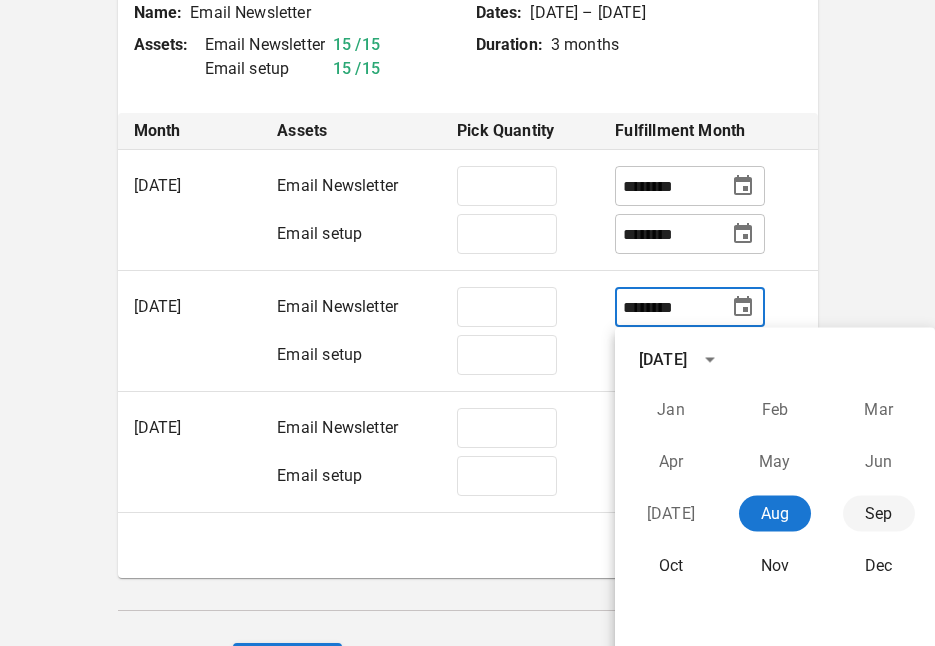 click on "Sep" at bounding box center (879, 514) 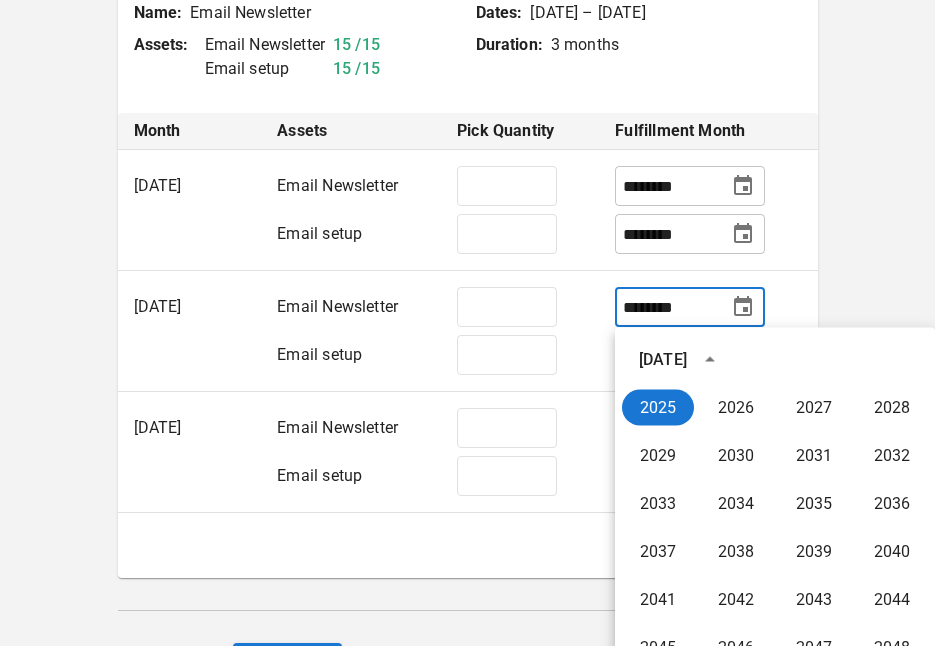 click on "**********" at bounding box center (467, 188) 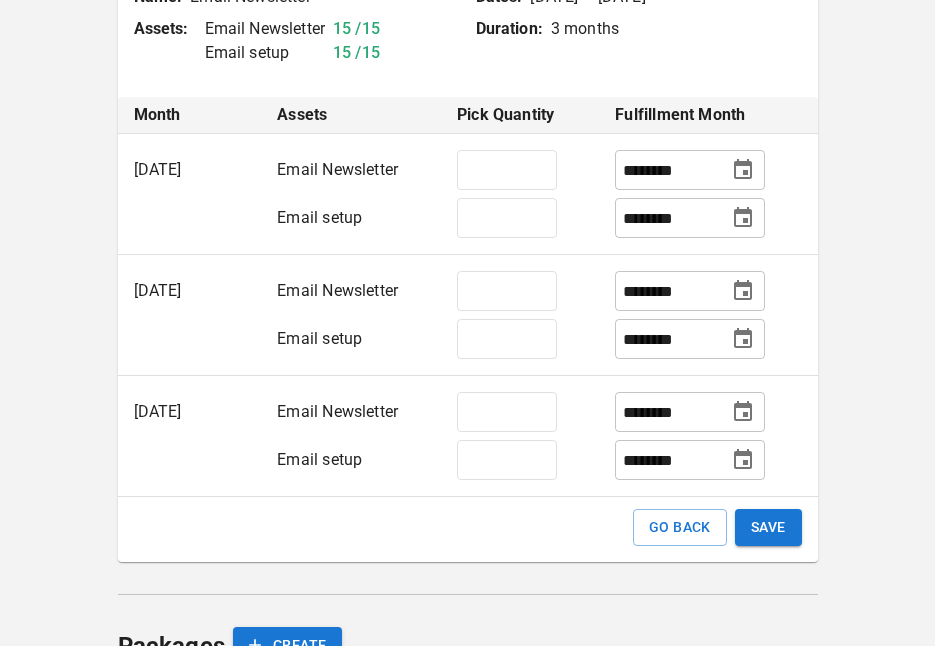 scroll, scrollTop: 529, scrollLeft: 0, axis: vertical 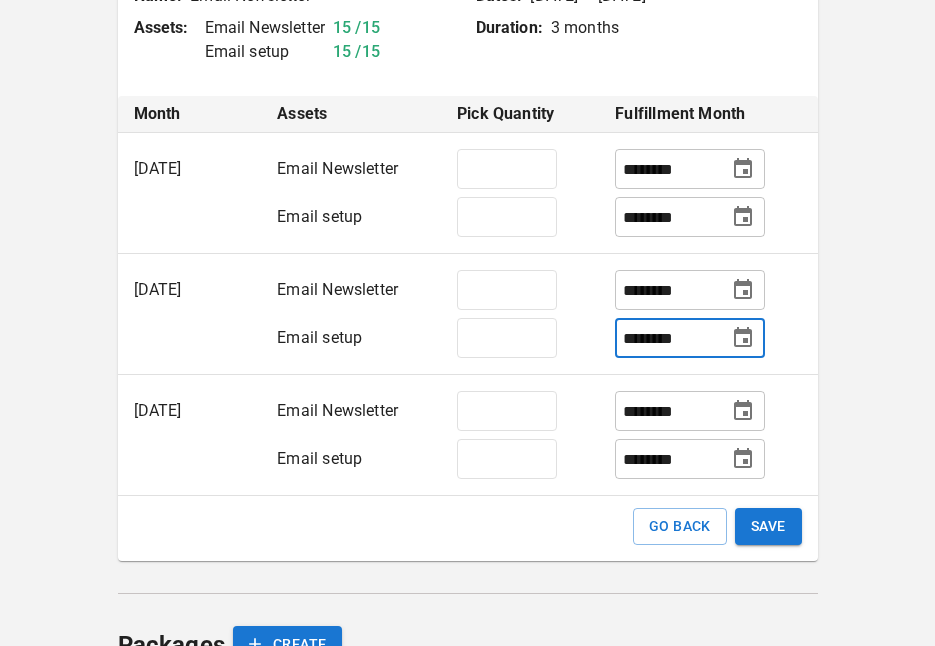 click on "********" at bounding box center (670, 338) 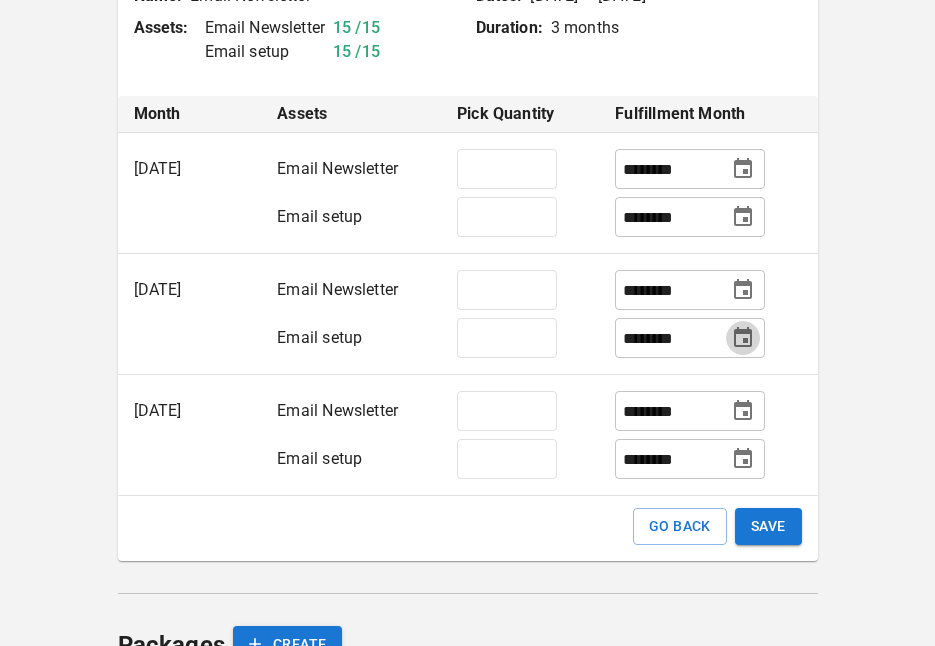 click 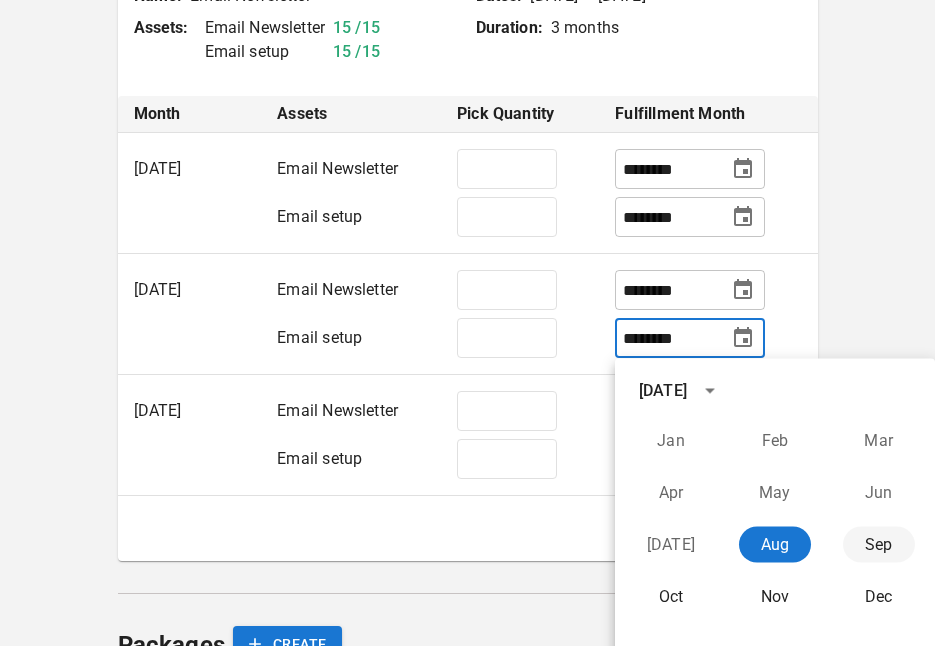 click on "Sep" at bounding box center (879, 545) 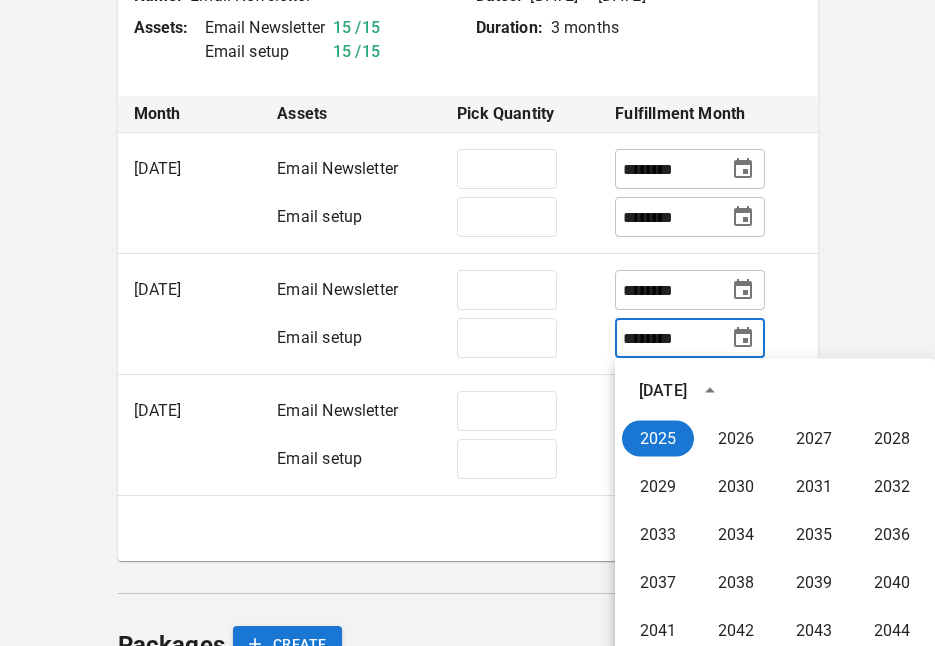 click on "**********" at bounding box center [467, 171] 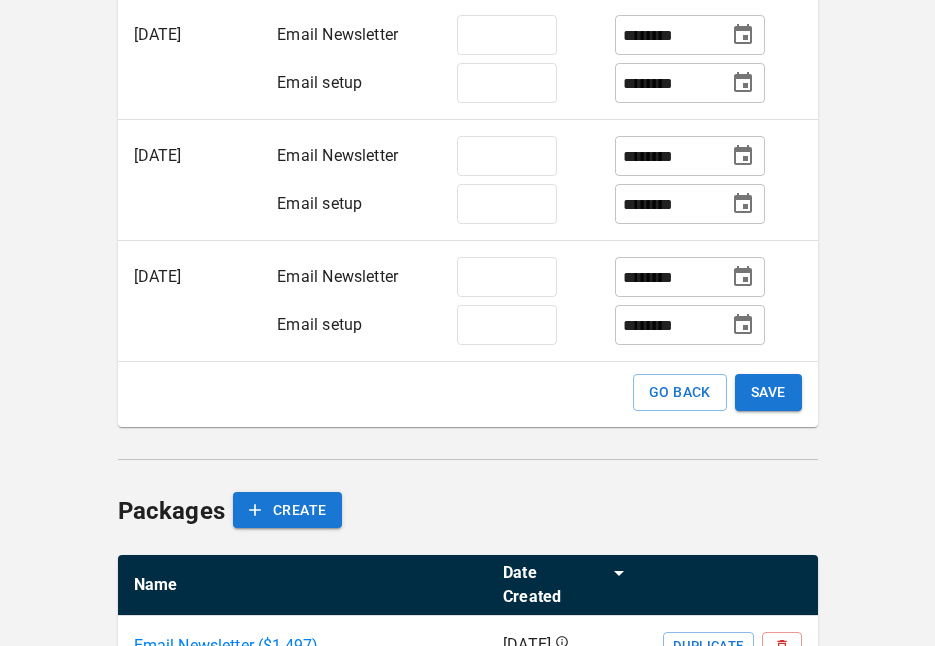scroll, scrollTop: 674, scrollLeft: 0, axis: vertical 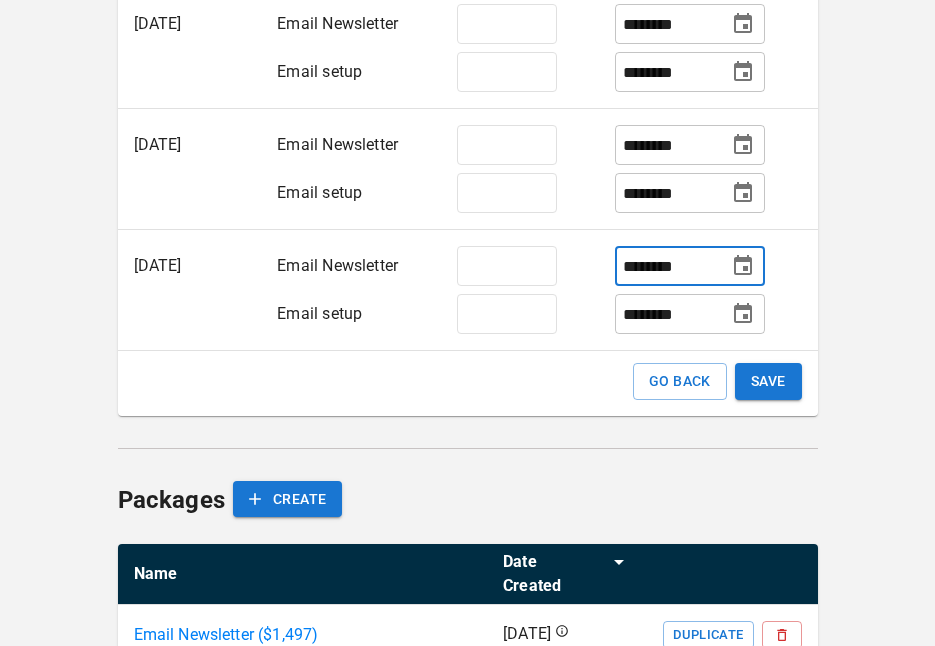 click on "********" at bounding box center (670, 266) 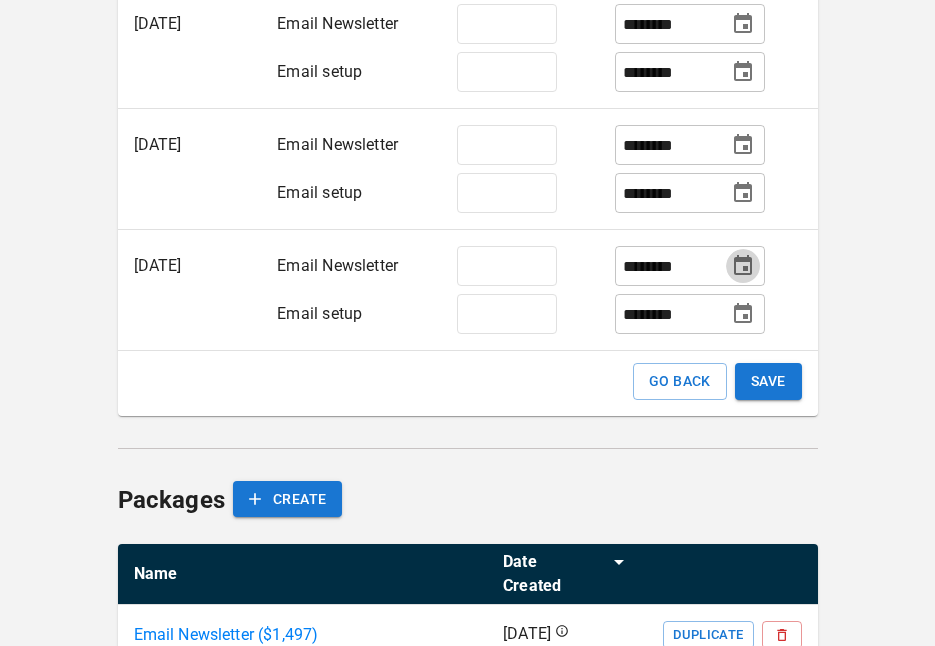 click at bounding box center (743, 266) 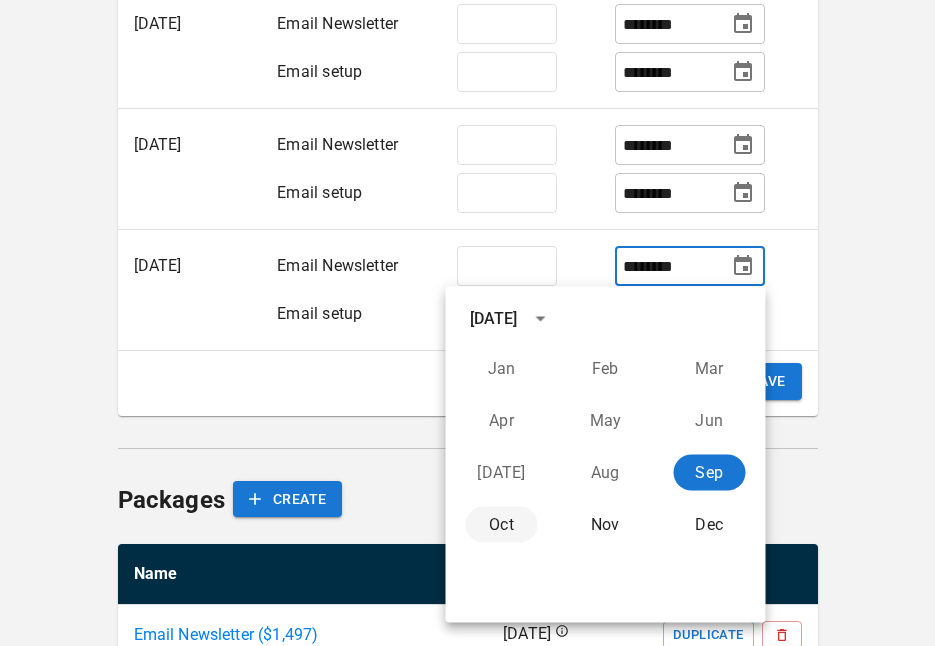 click on "Oct" at bounding box center [501, 525] 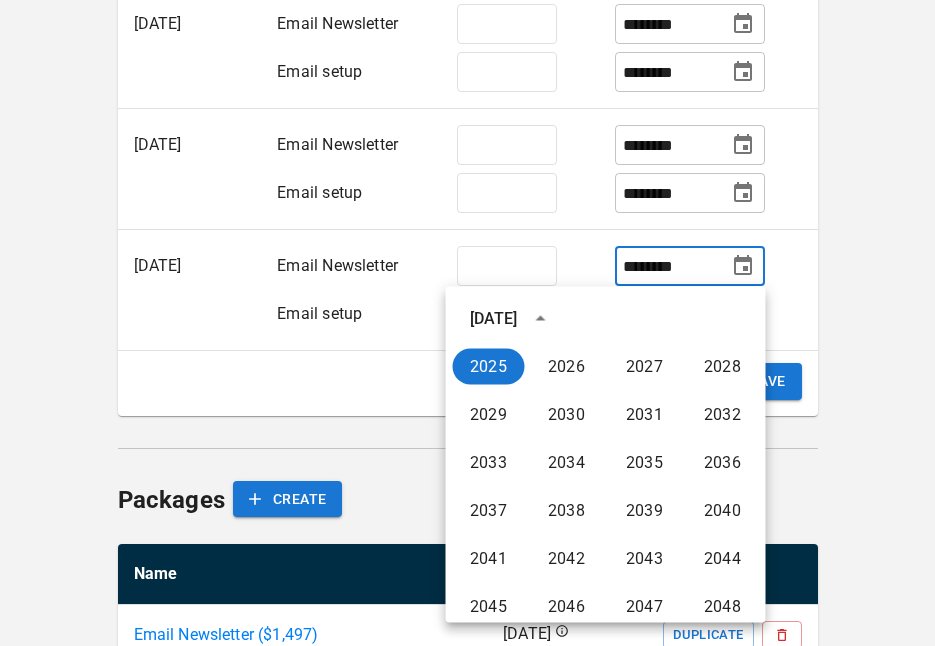 click on "**********" at bounding box center [467, 26] 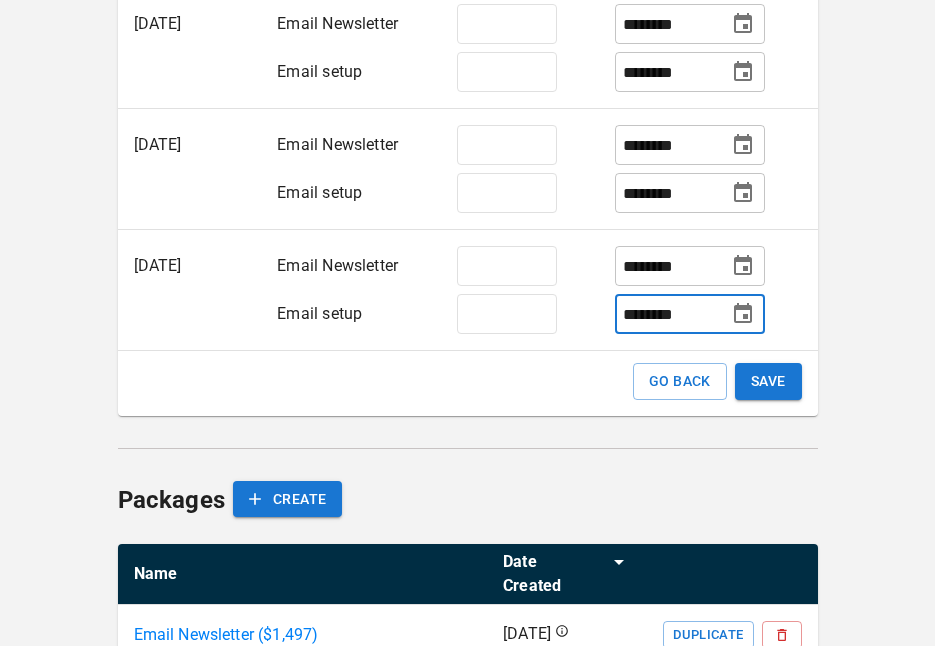 click on "********" at bounding box center [670, 314] 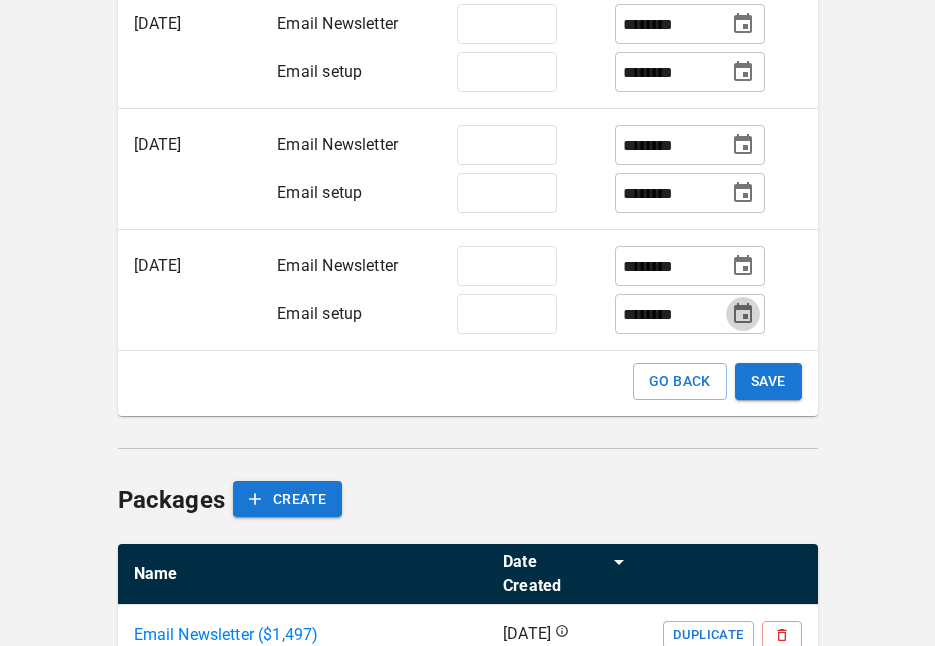 click 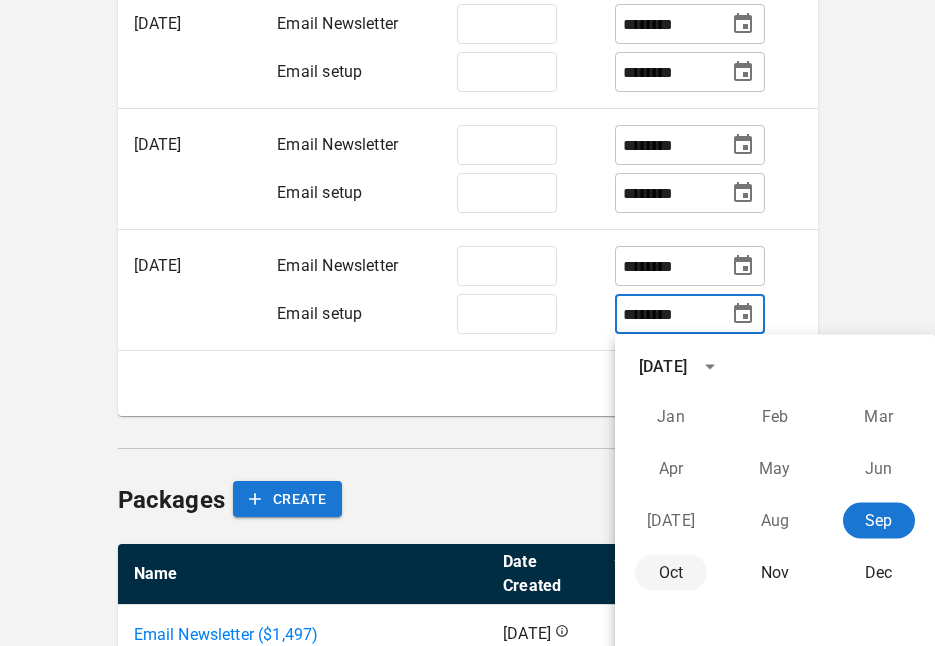 click on "Oct" at bounding box center [671, 573] 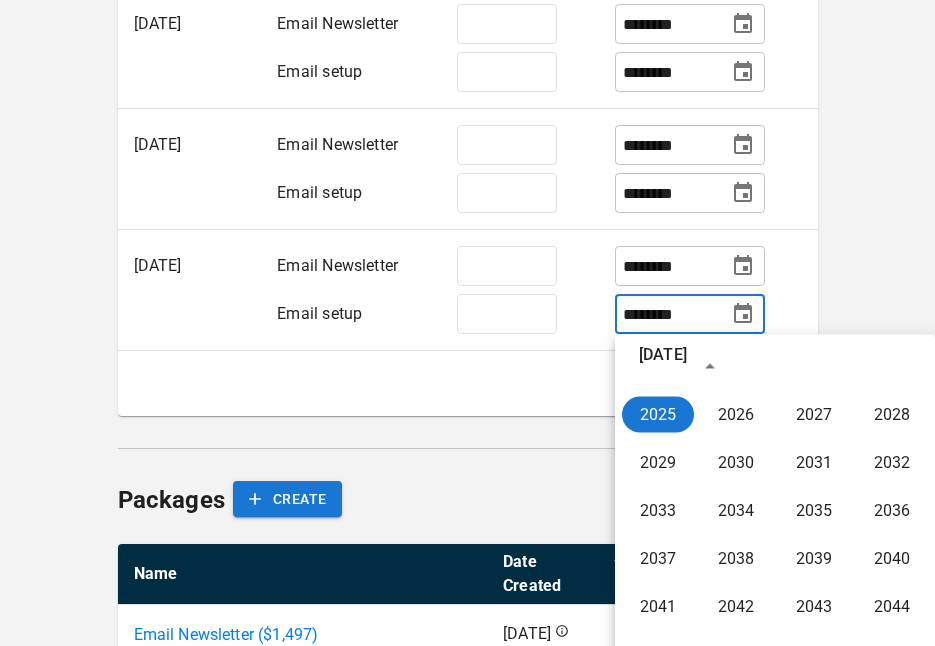type on "********" 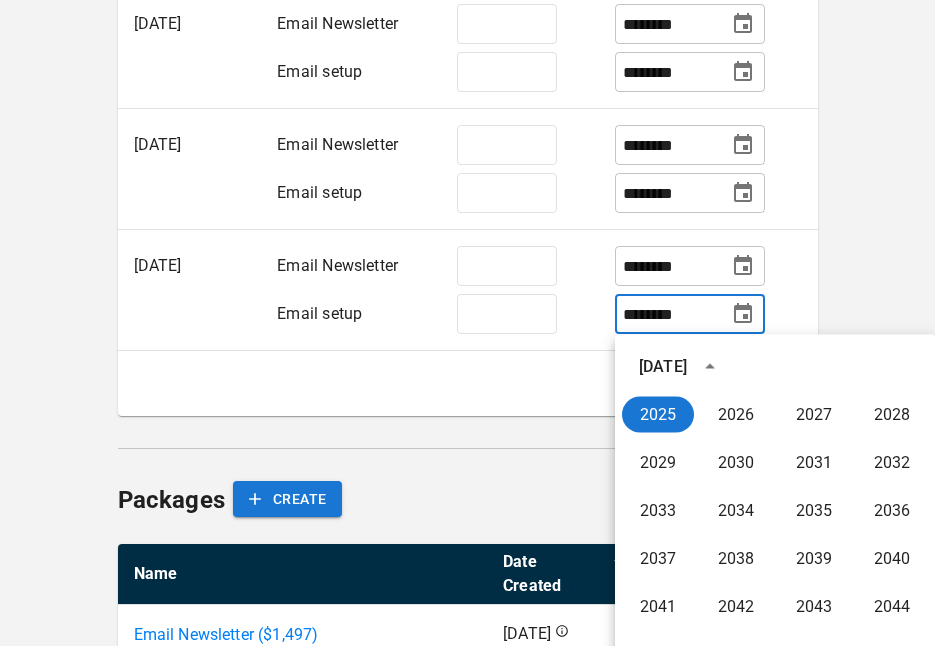 click on "**********" at bounding box center (467, 26) 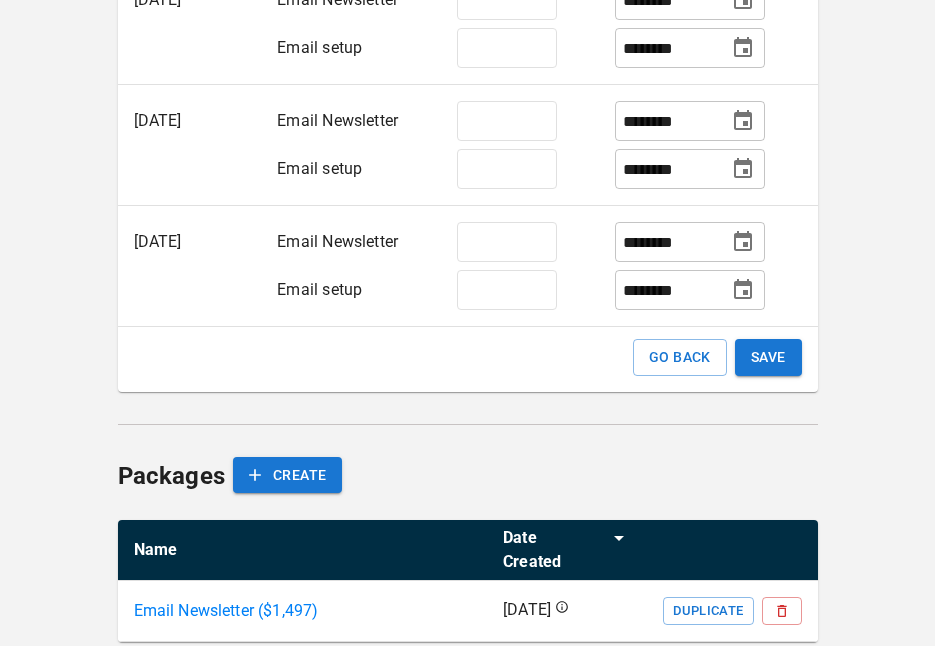 scroll, scrollTop: 729, scrollLeft: 0, axis: vertical 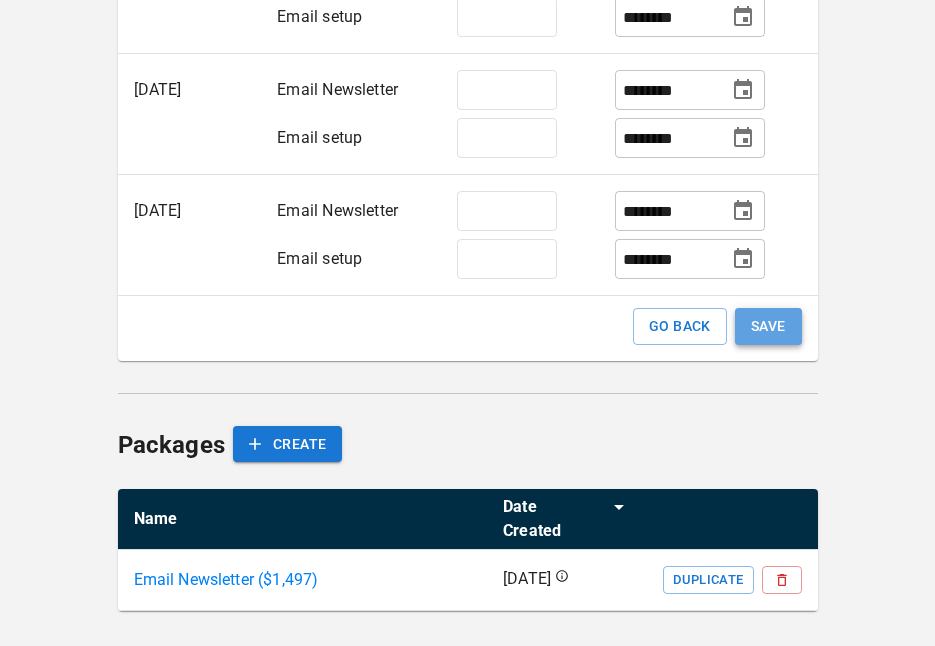 click on "SAVE" at bounding box center [768, 326] 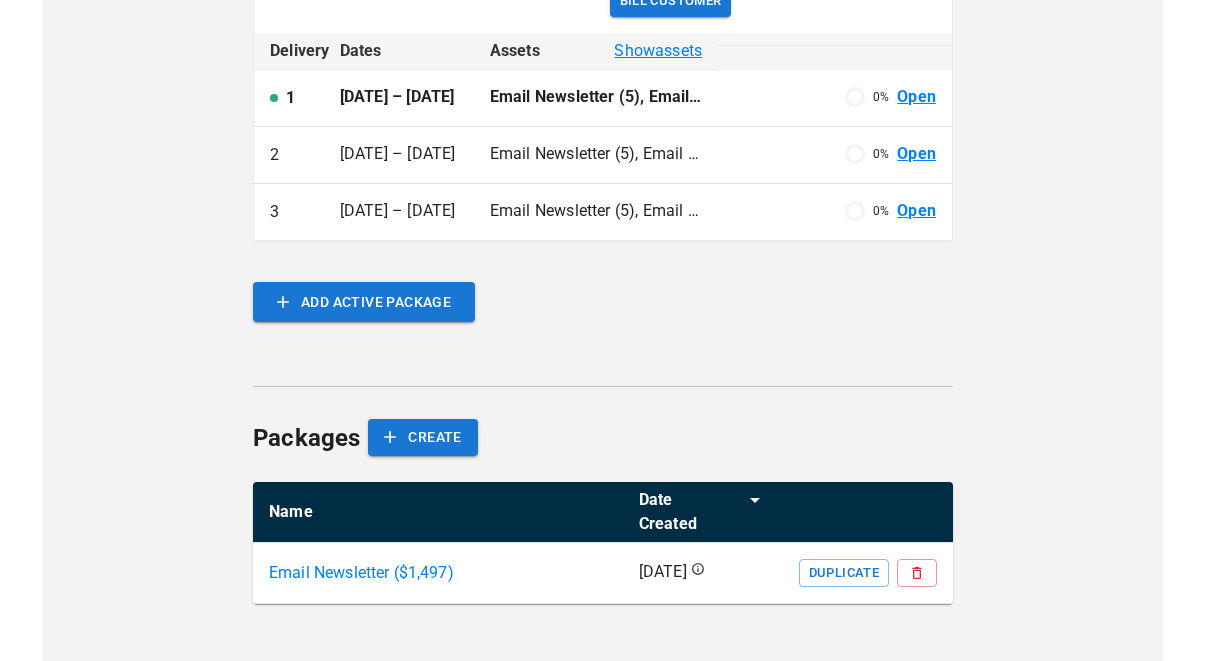 scroll, scrollTop: 0, scrollLeft: 0, axis: both 